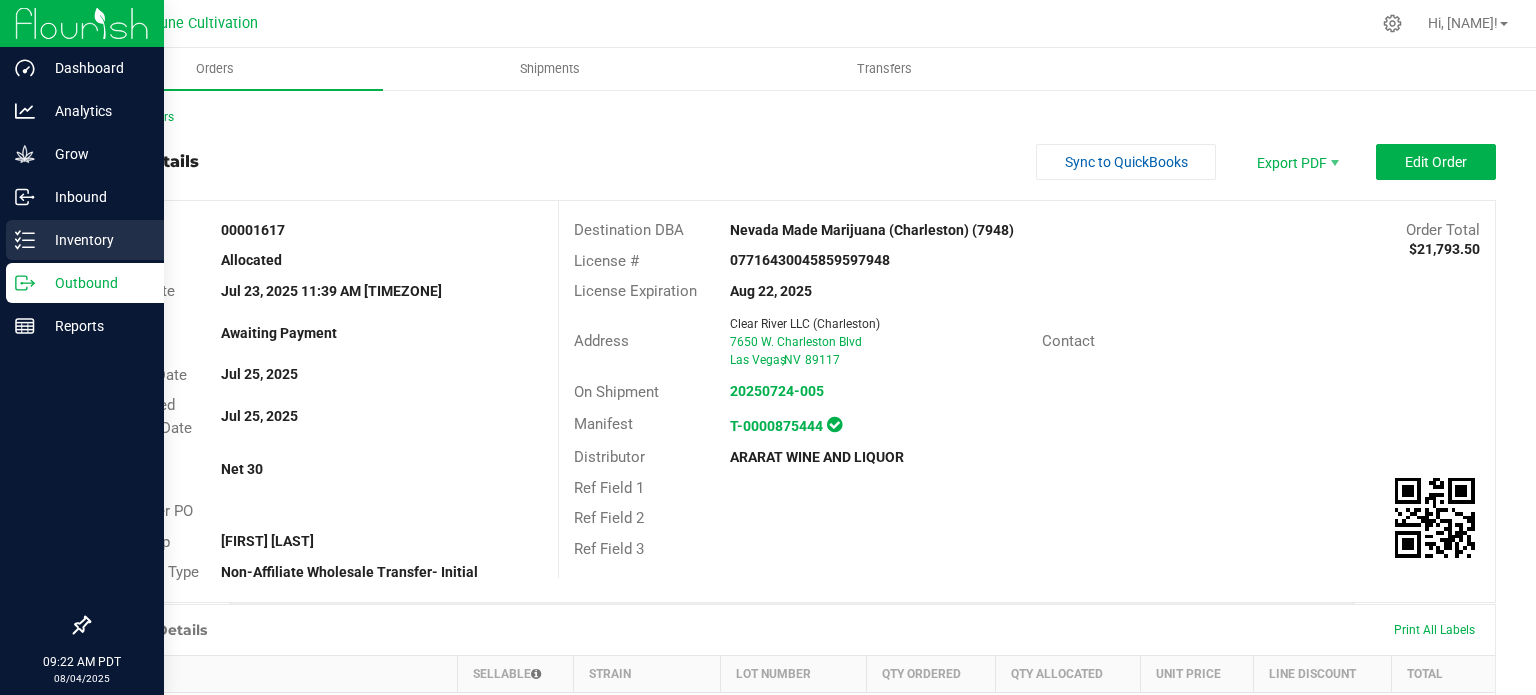 scroll, scrollTop: 0, scrollLeft: 0, axis: both 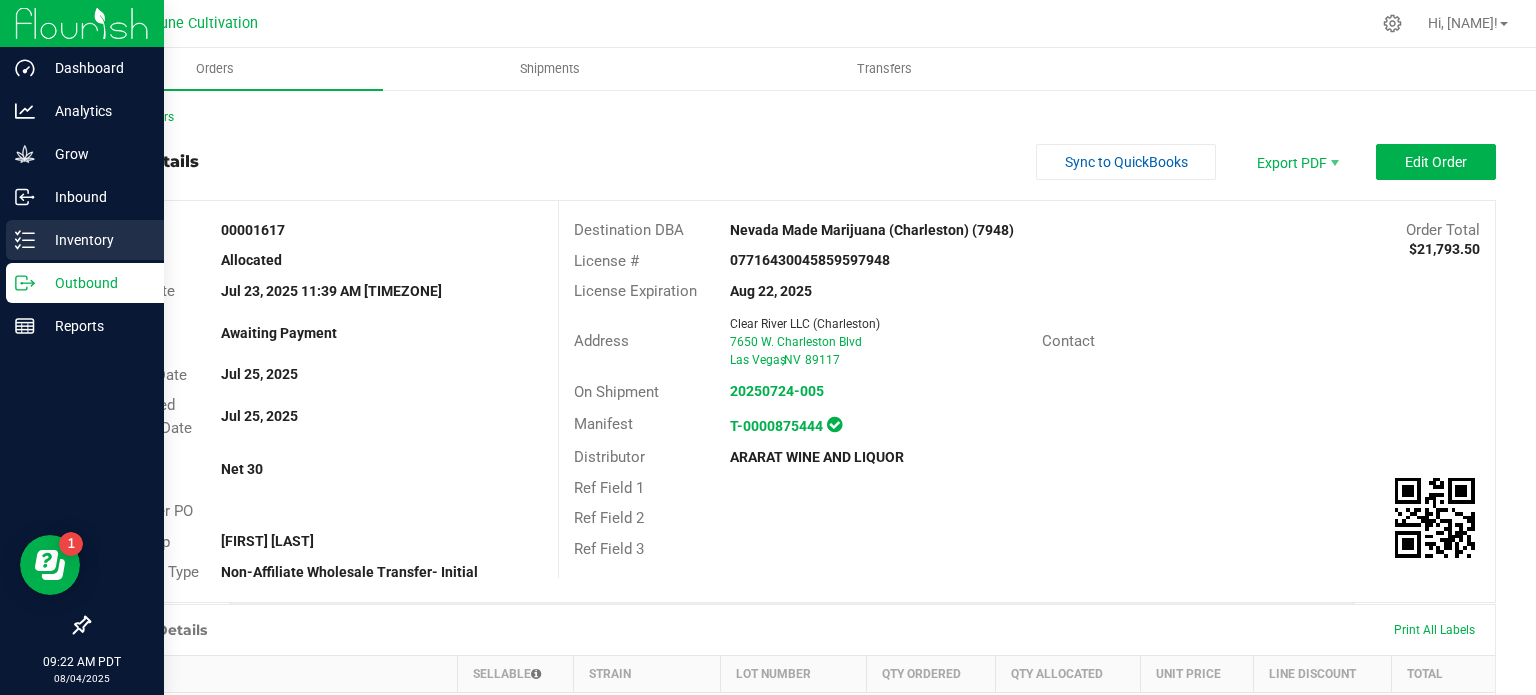 click on "Inventory" at bounding box center [85, 240] 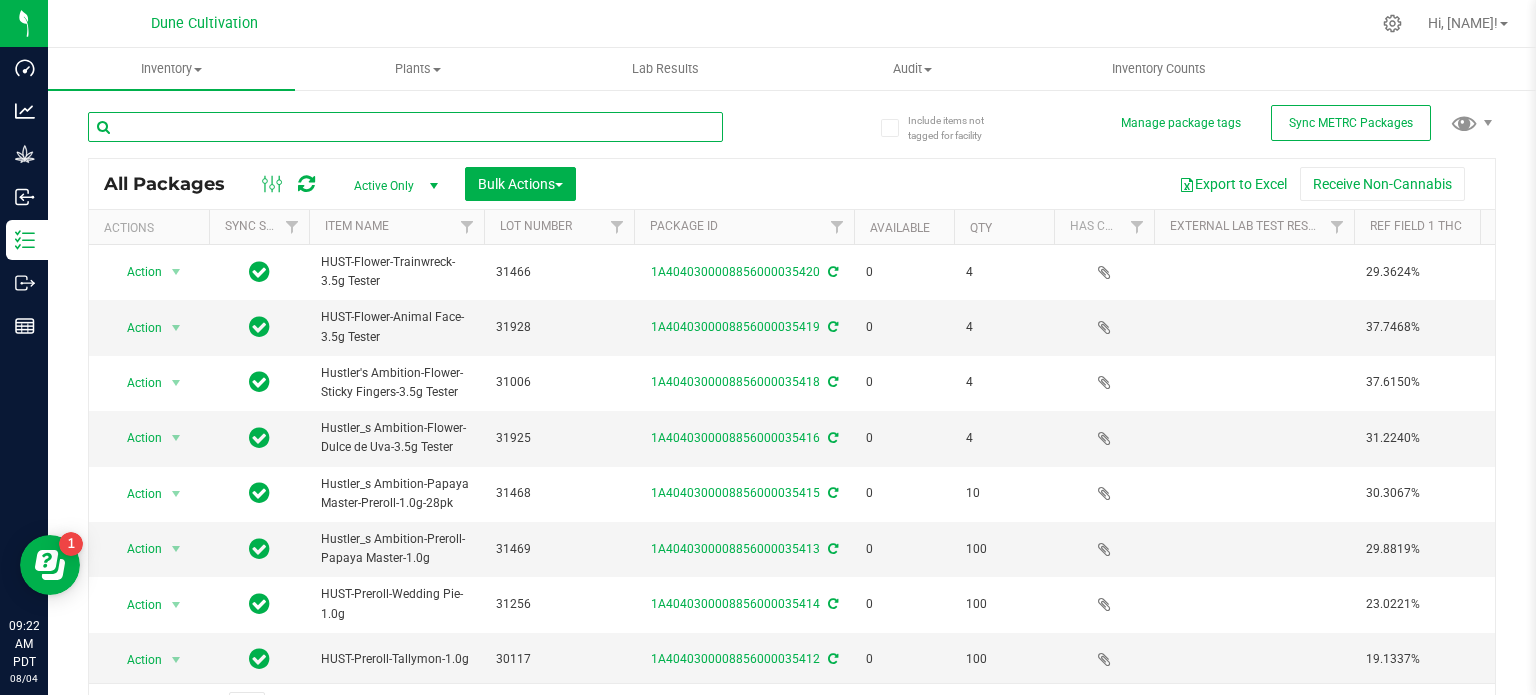 click at bounding box center [405, 127] 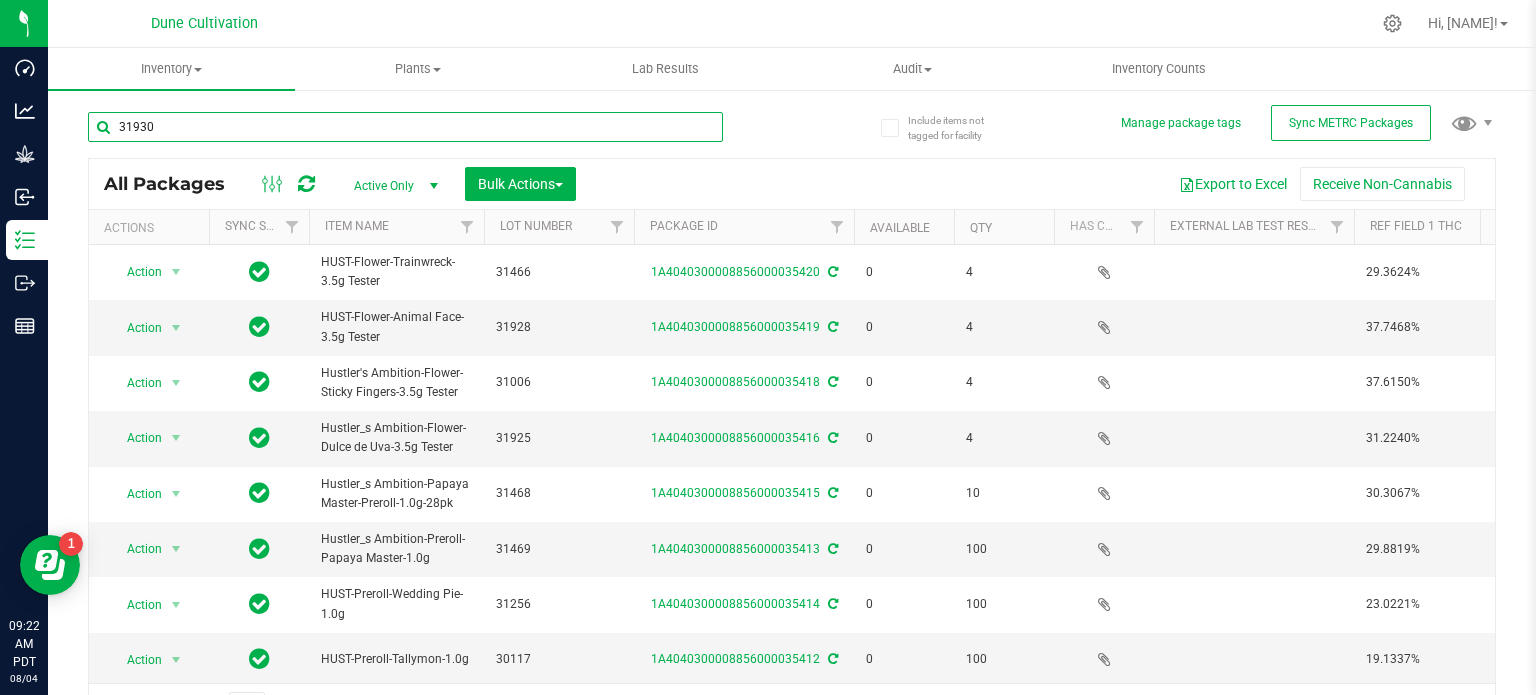 type on "31930" 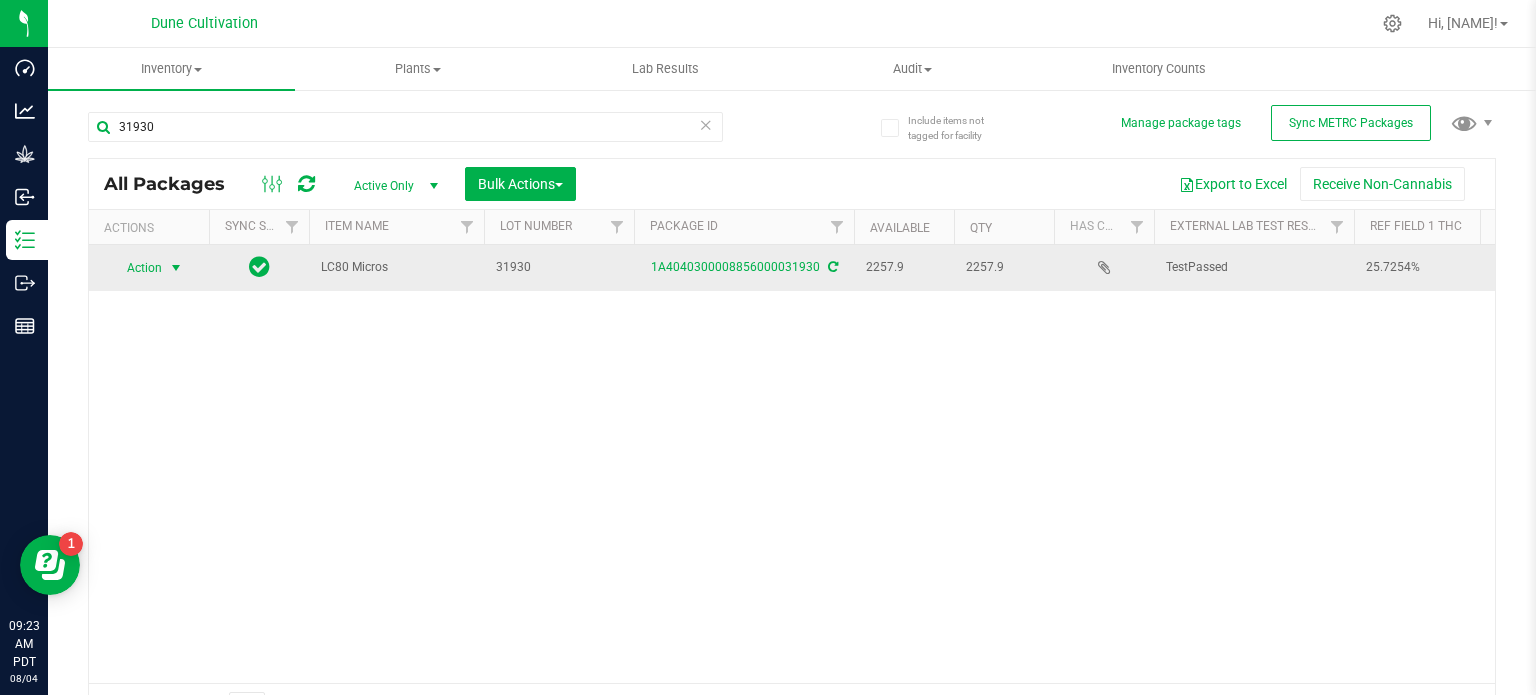 click at bounding box center (176, 268) 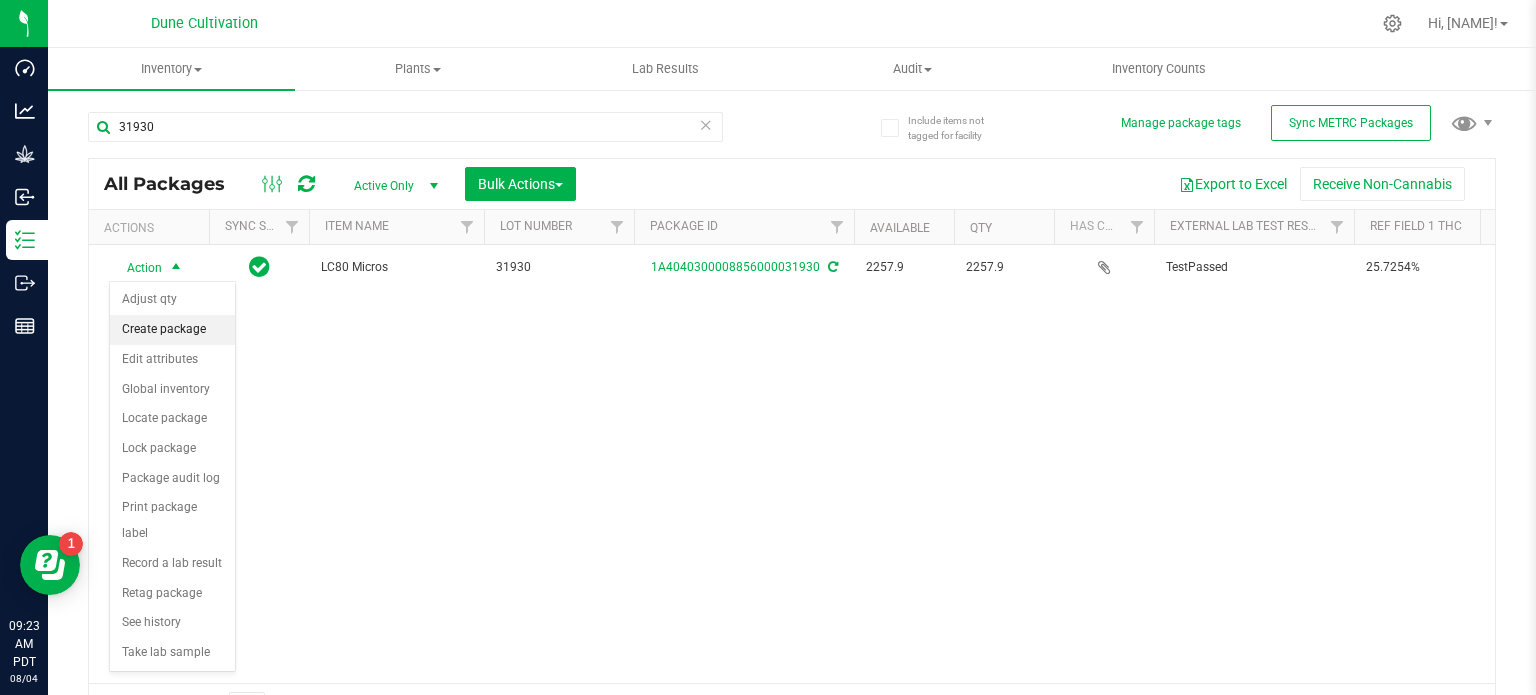click on "Create package" at bounding box center [172, 330] 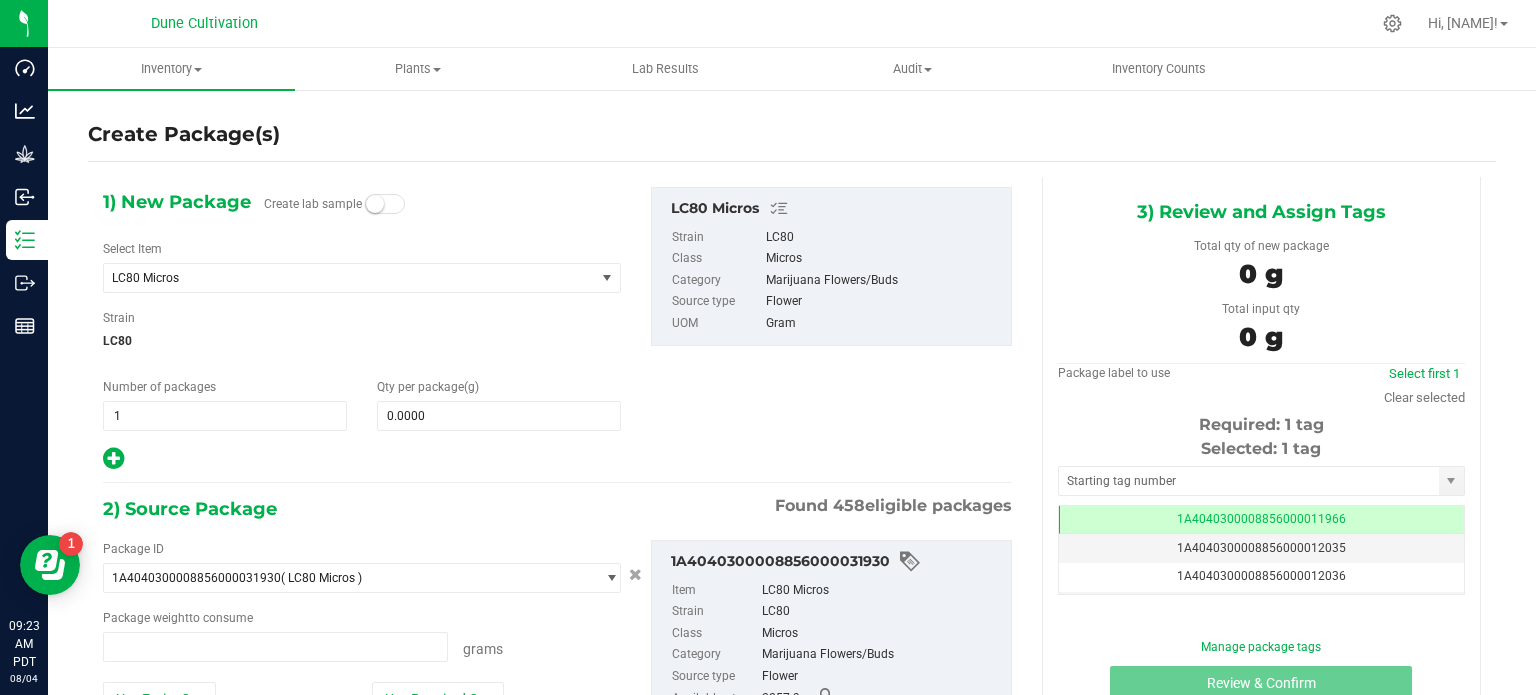 scroll, scrollTop: 0, scrollLeft: 0, axis: both 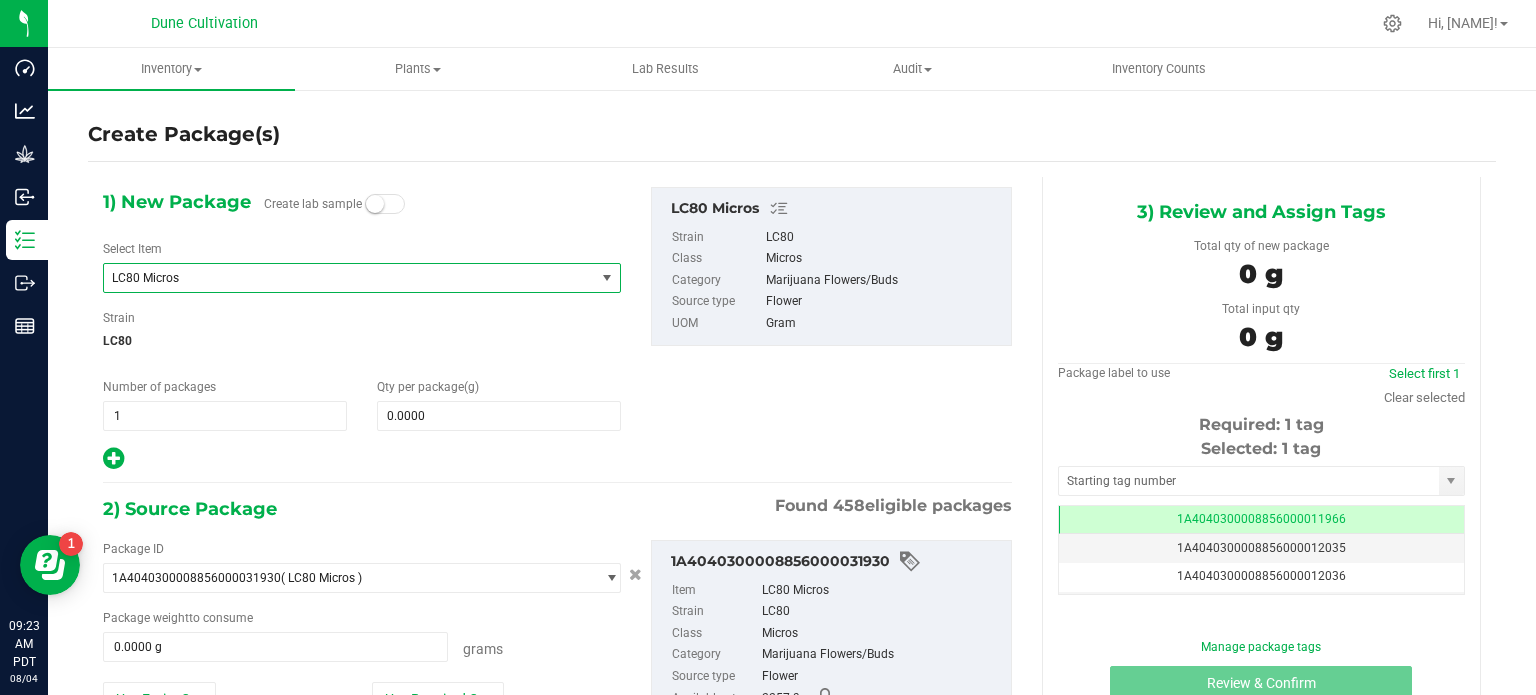 click on "LC80 Micros" at bounding box center [340, 278] 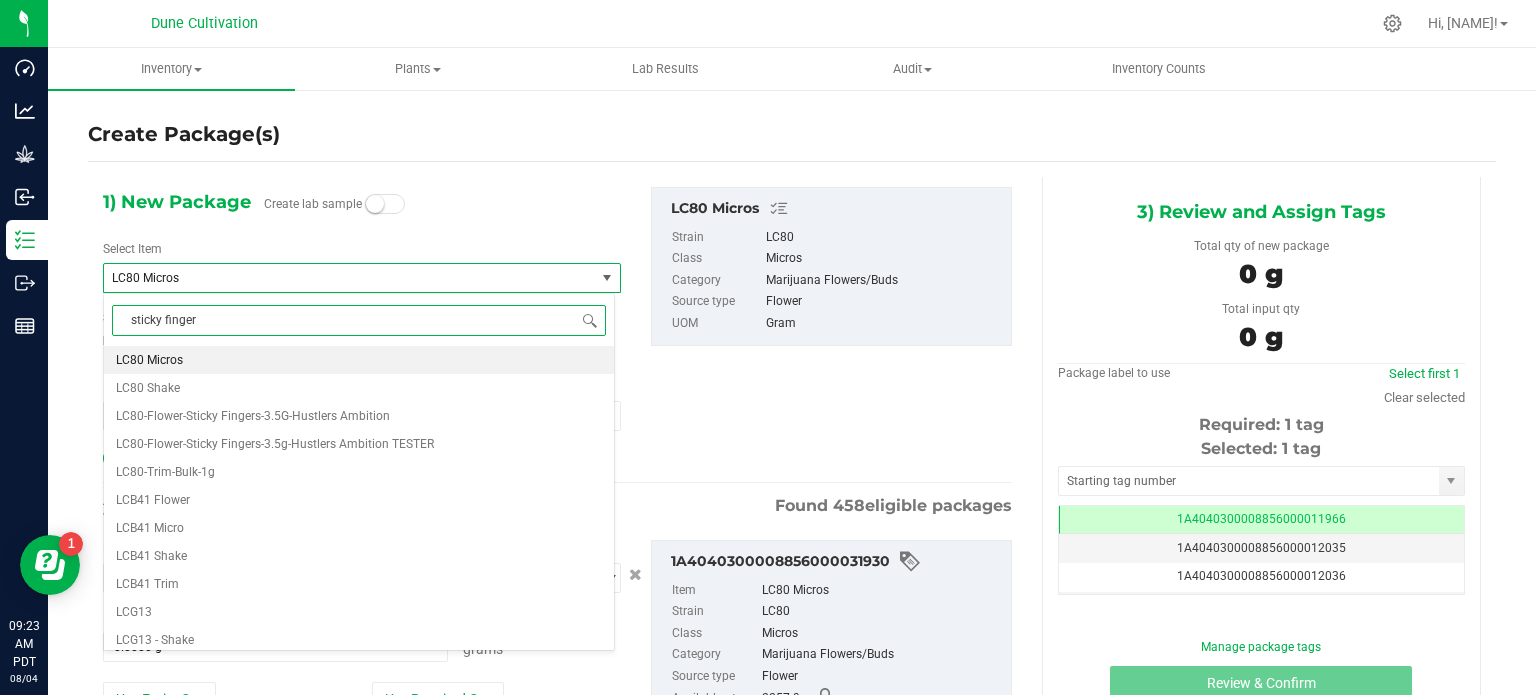 type on "sticky fingers" 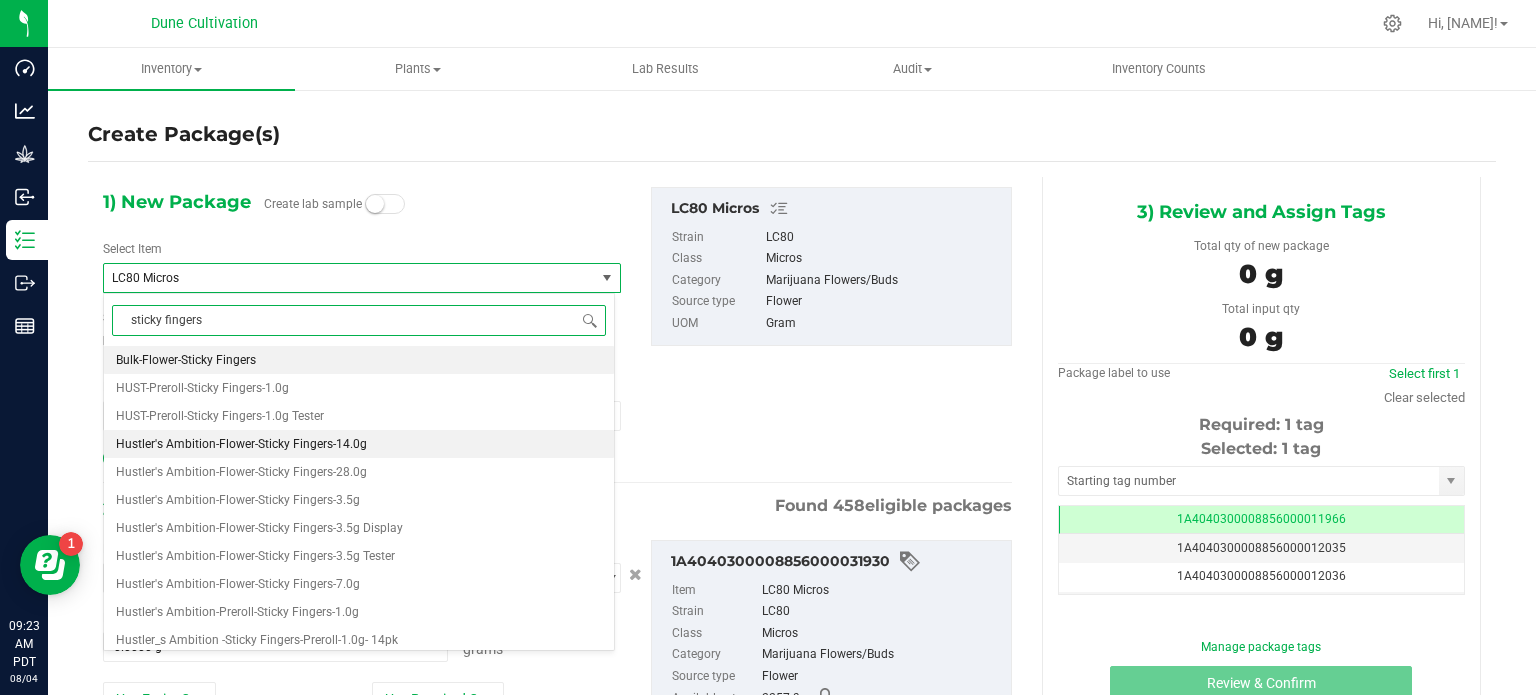 click on "Hustler's Ambition-Flower-Sticky Fingers-14.0g" at bounding box center [241, 444] 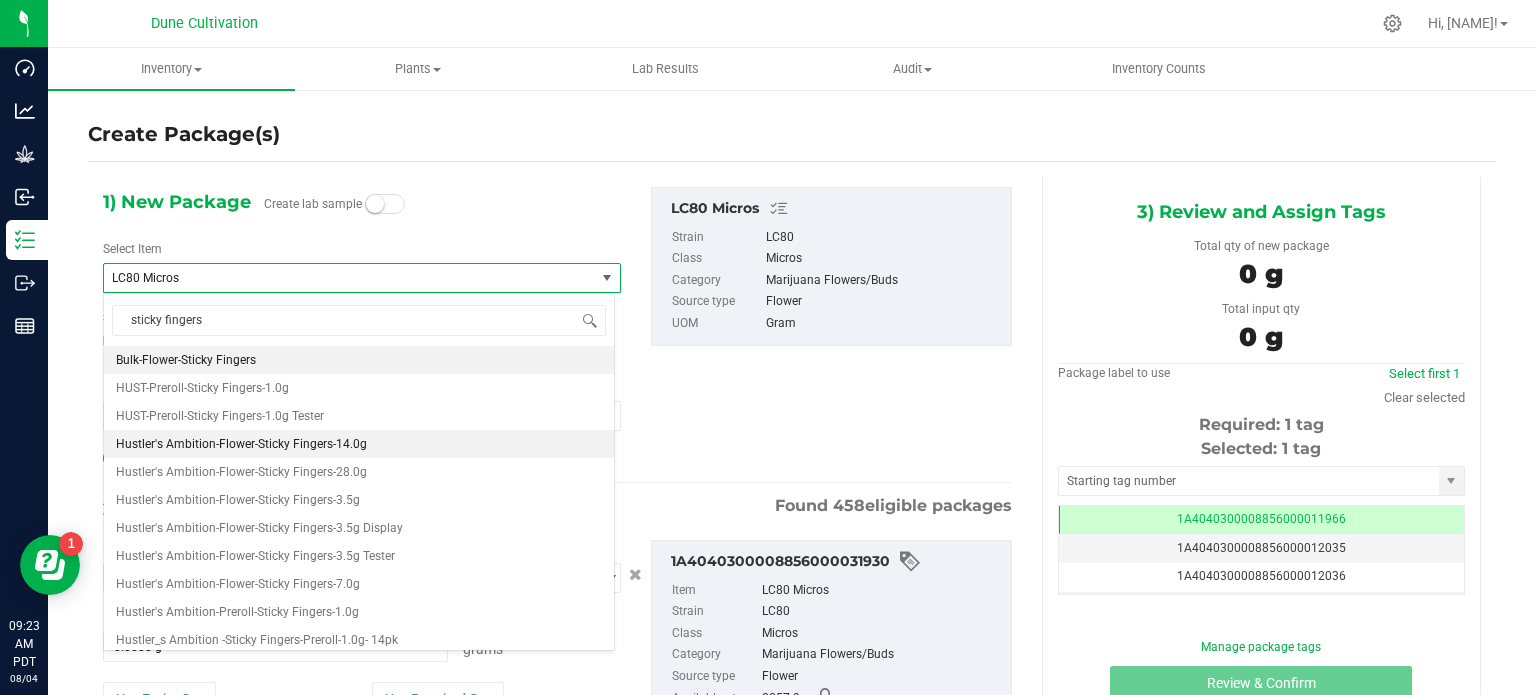 type 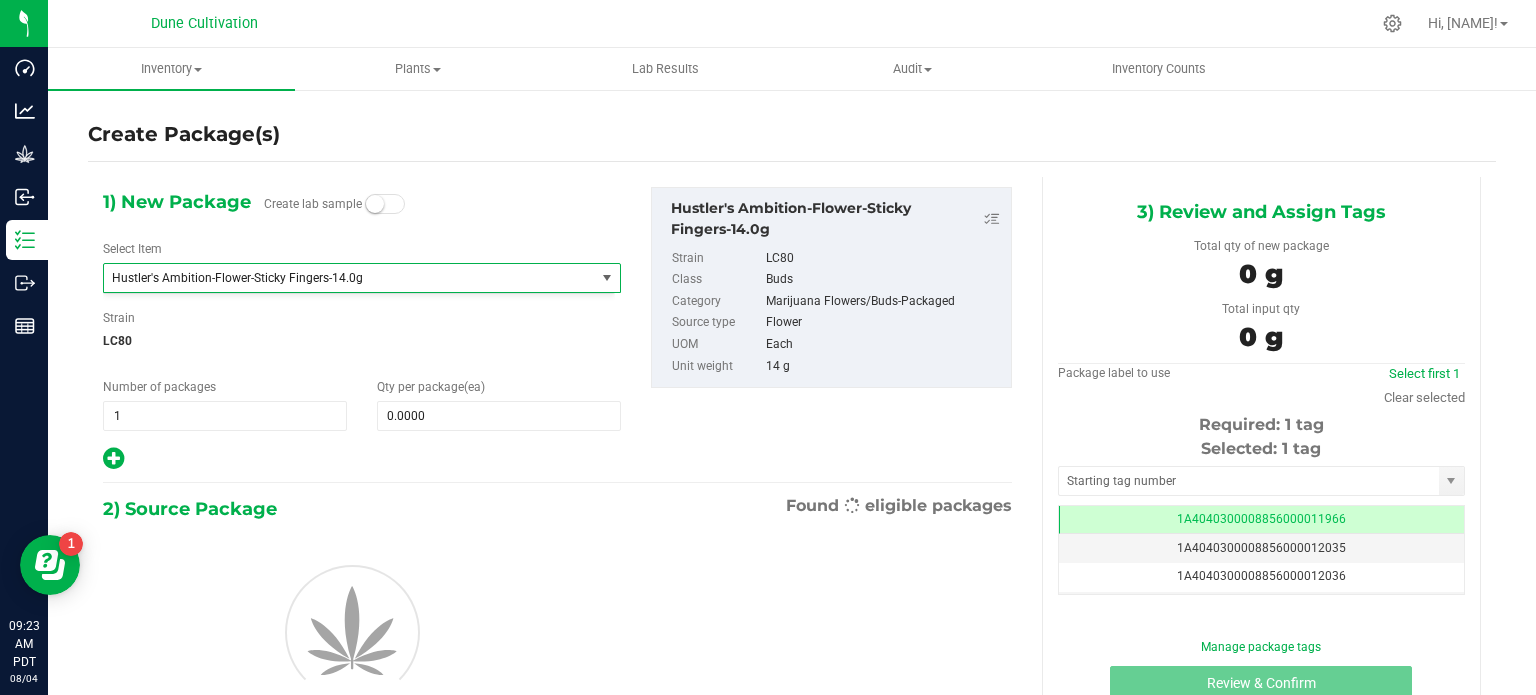 type on "0" 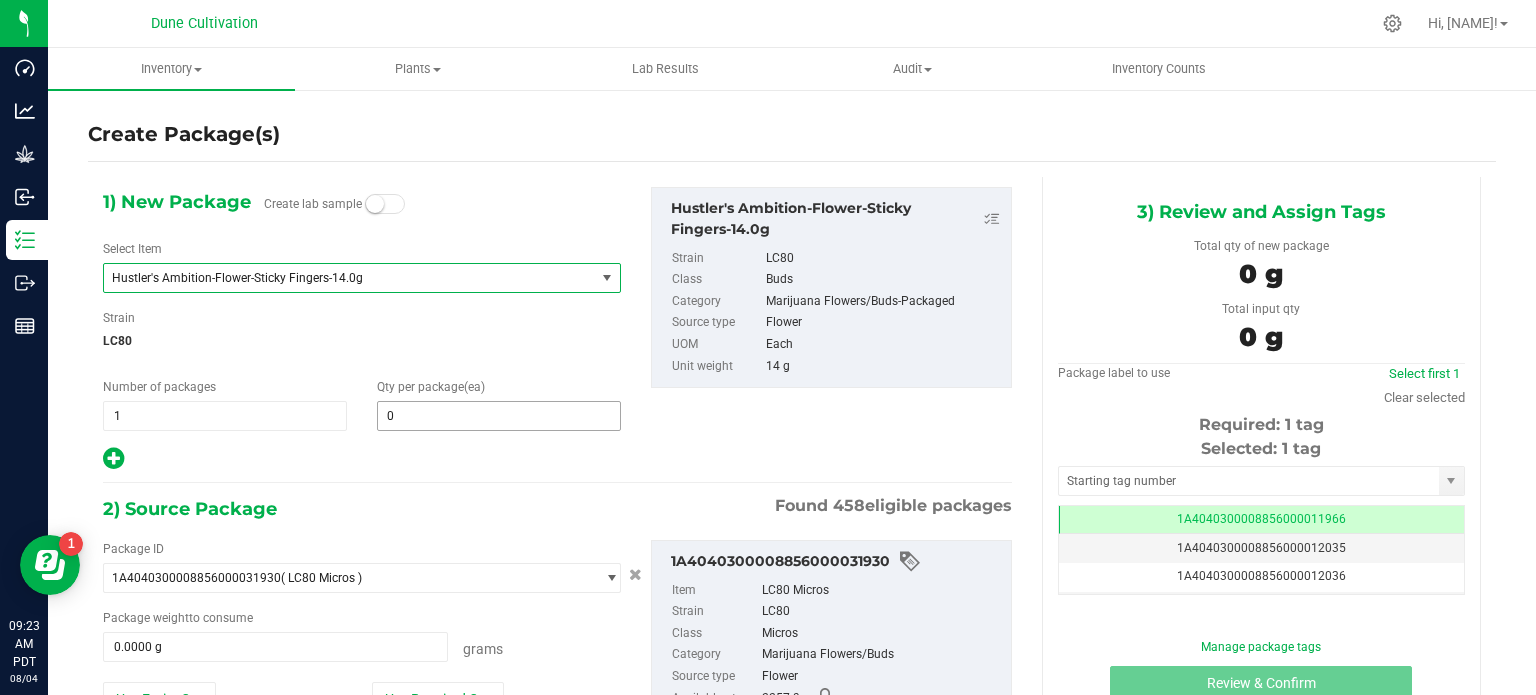 type 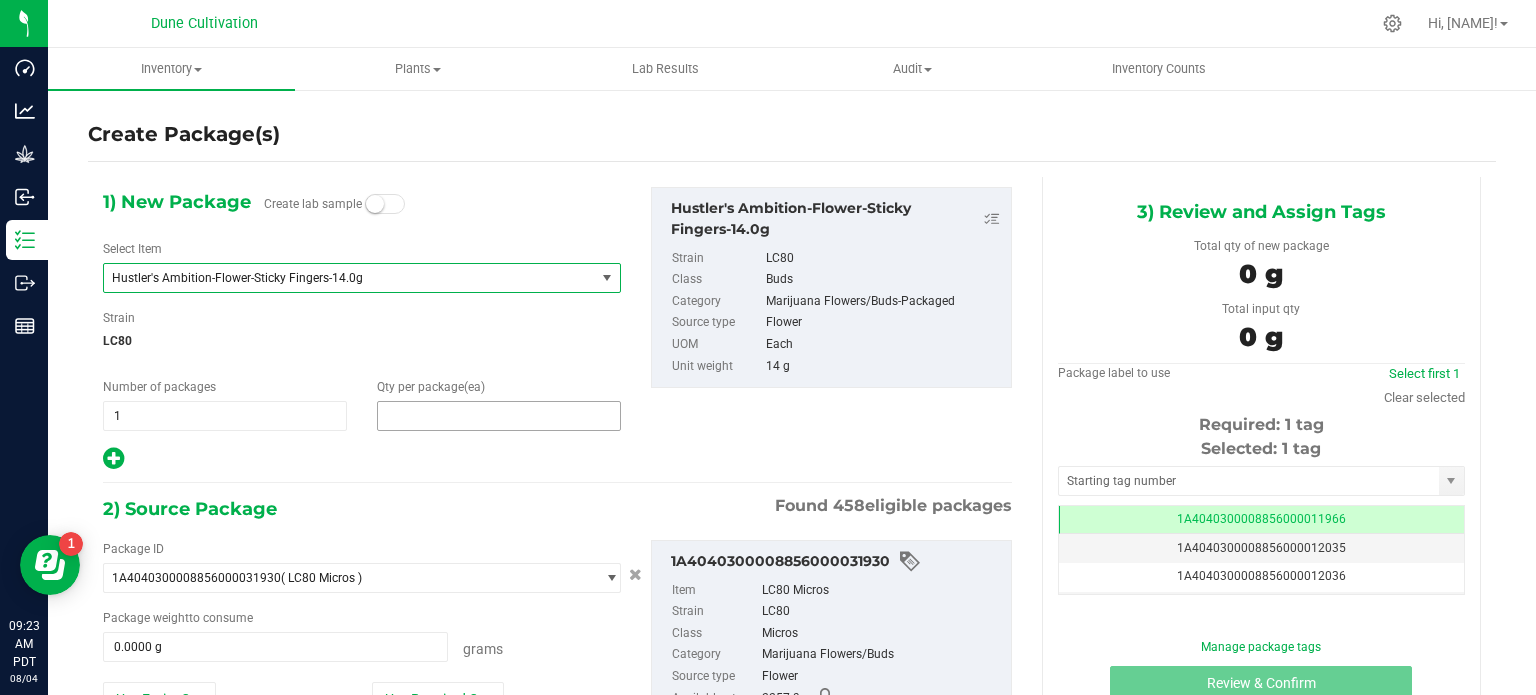 click at bounding box center [499, 416] 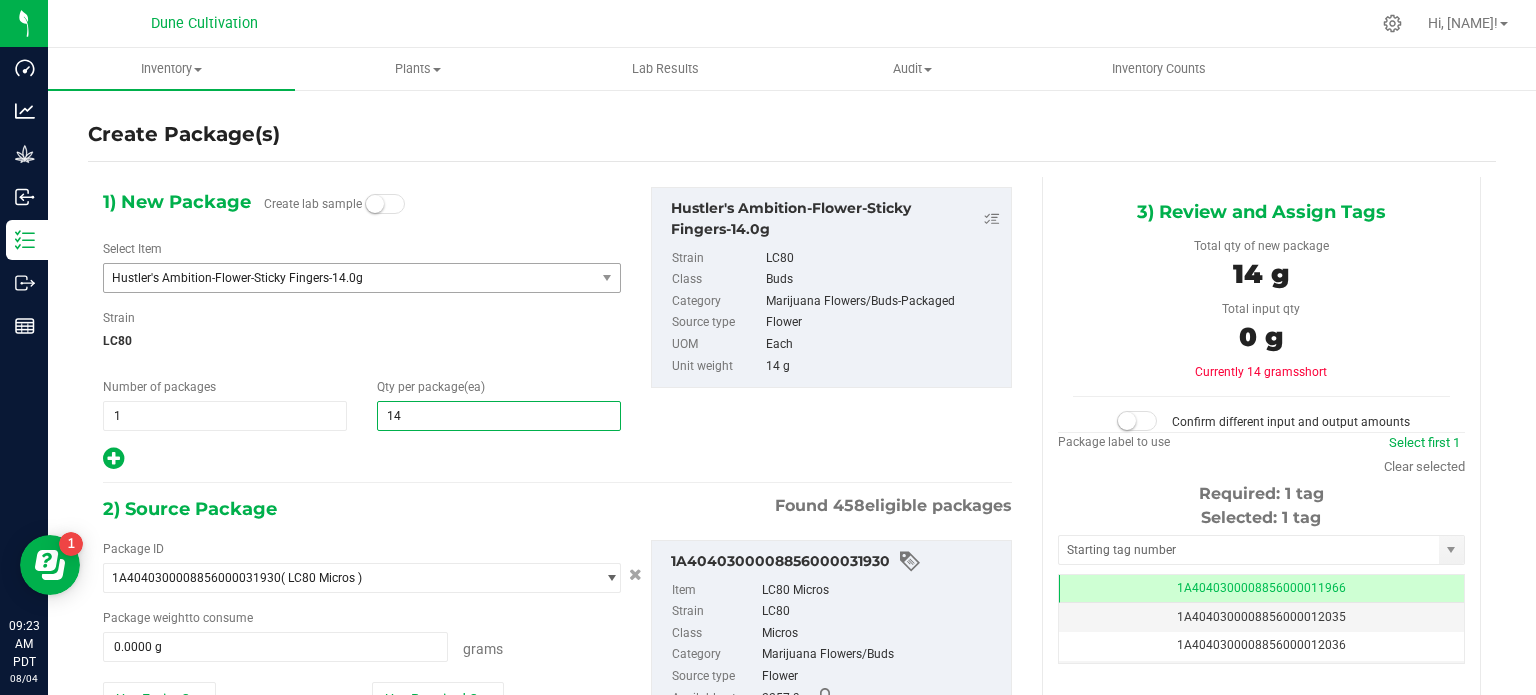 type on "146" 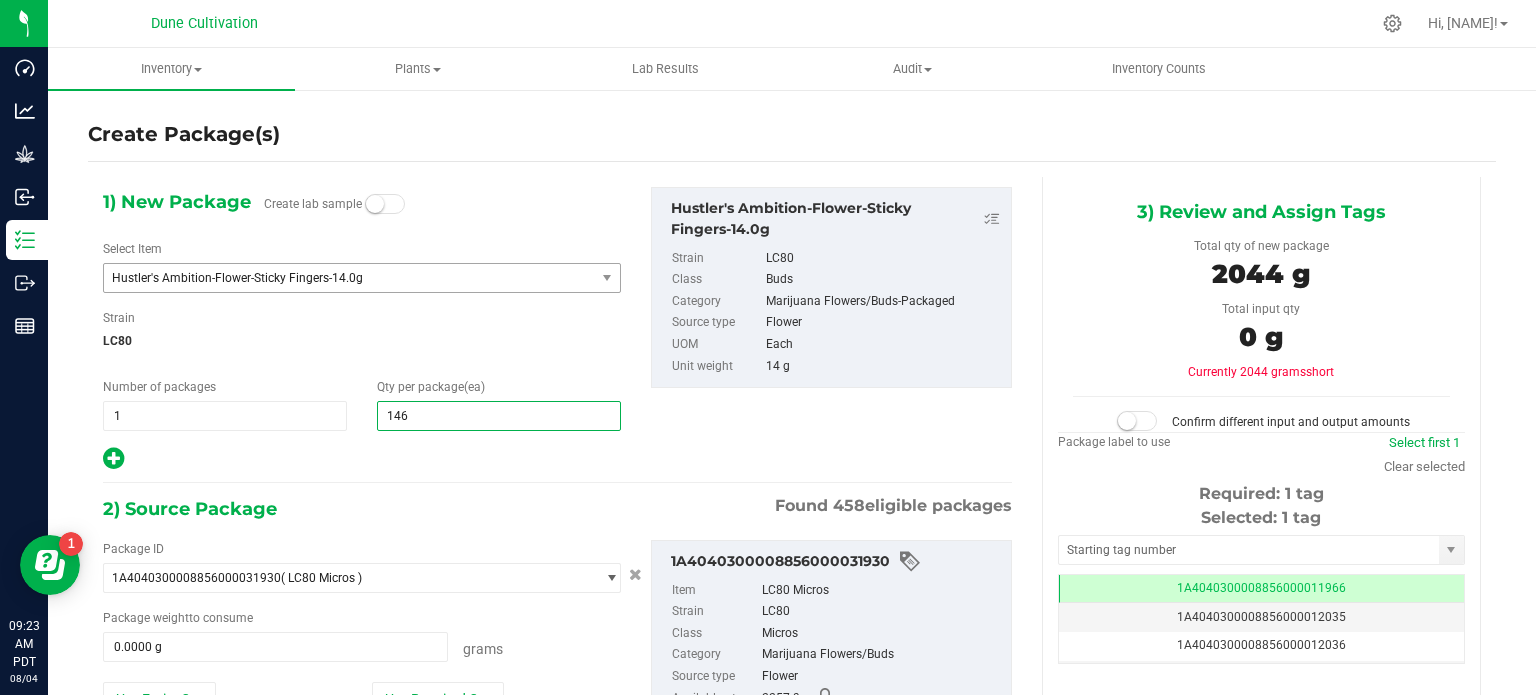 type on "146" 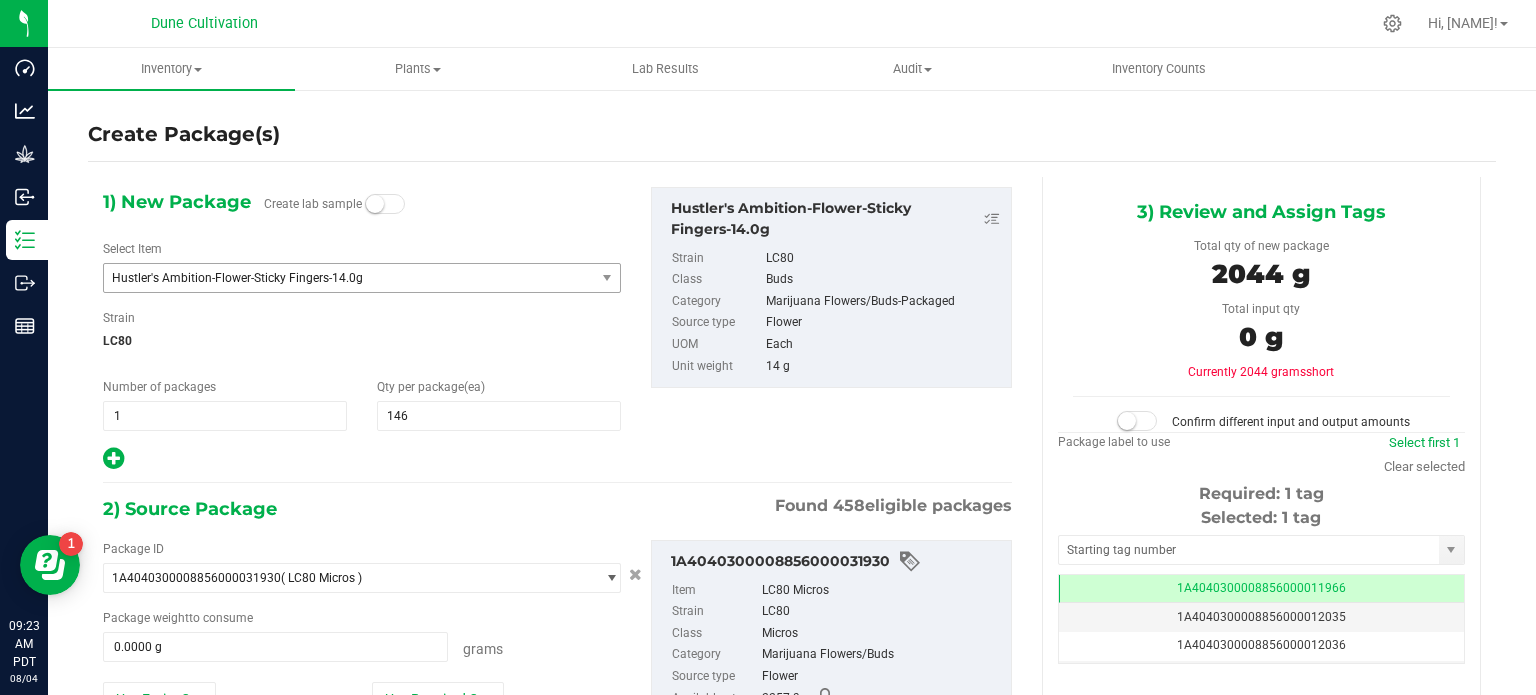 click on "Package ID
1A4040300008856000031930
(
LC80 Micros
)
1A4040300008856000012017 1A4040300008856000013470 1A4040300008856000000103 1A4040300008856000000164 1A4040300008856000000167 1A4040300008856000000438 1A4040300008856000000529 1A4040300008856000000532 1A4040300008856000001123 1A4040300008856000002149 1A4040300008856000002150 1A4040300008856000002151 1A4040300008856000002208 1A4040300008856000002344 1A4040300008856000002399 1A4040300008856000002889 1A4040300008856000003505 1A4040300008856000003506 1A4040300008856000003868 1A4040300008856000004234 1A4040300008856000004304 1A4040300008856000004864 1A4040300008856000004910 1A4040300008856000005147 1A4040300008856000007389 1A4040300008856000007390 1A4040300008856000007391 1A4040300008856000007771 1A4040300008856000007986 1A4040300008856000008845
0" at bounding box center (557, 652) 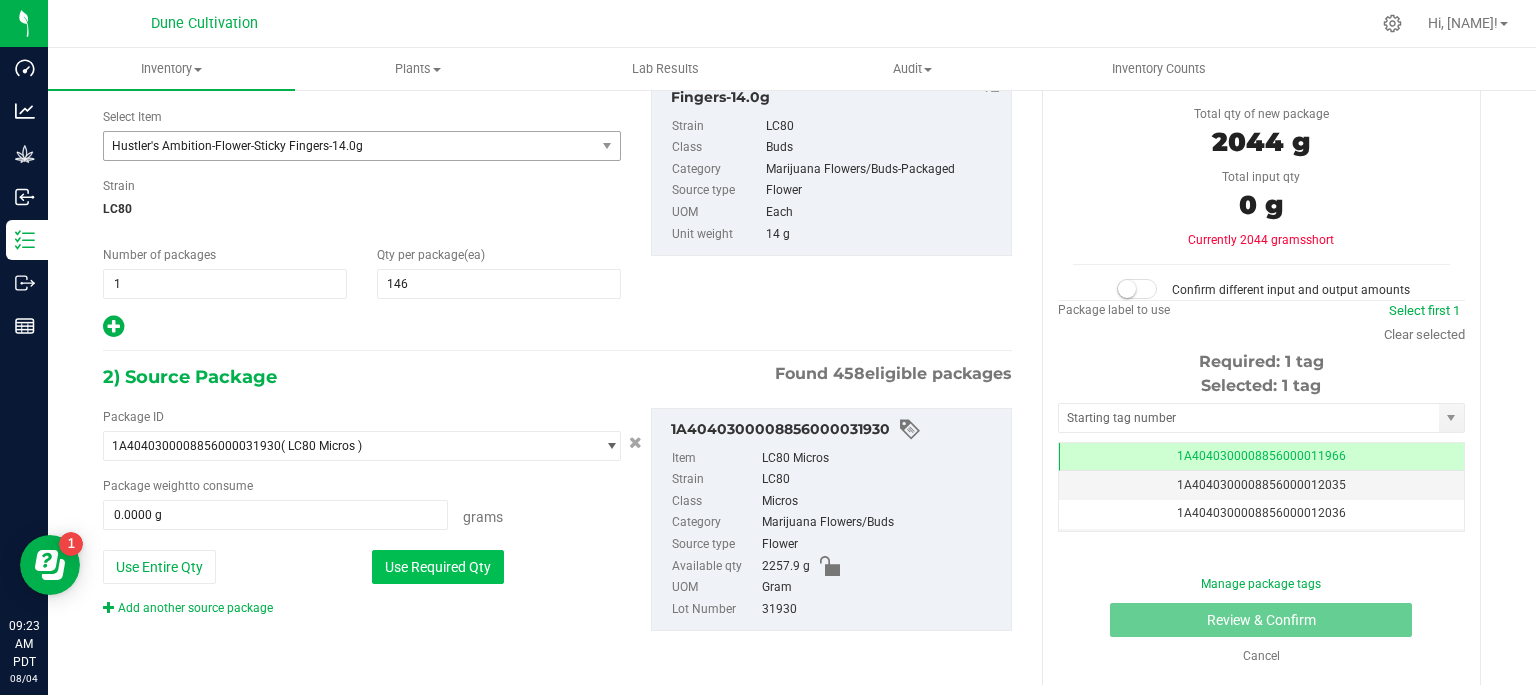 click on "Use Required Qty" at bounding box center [438, 567] 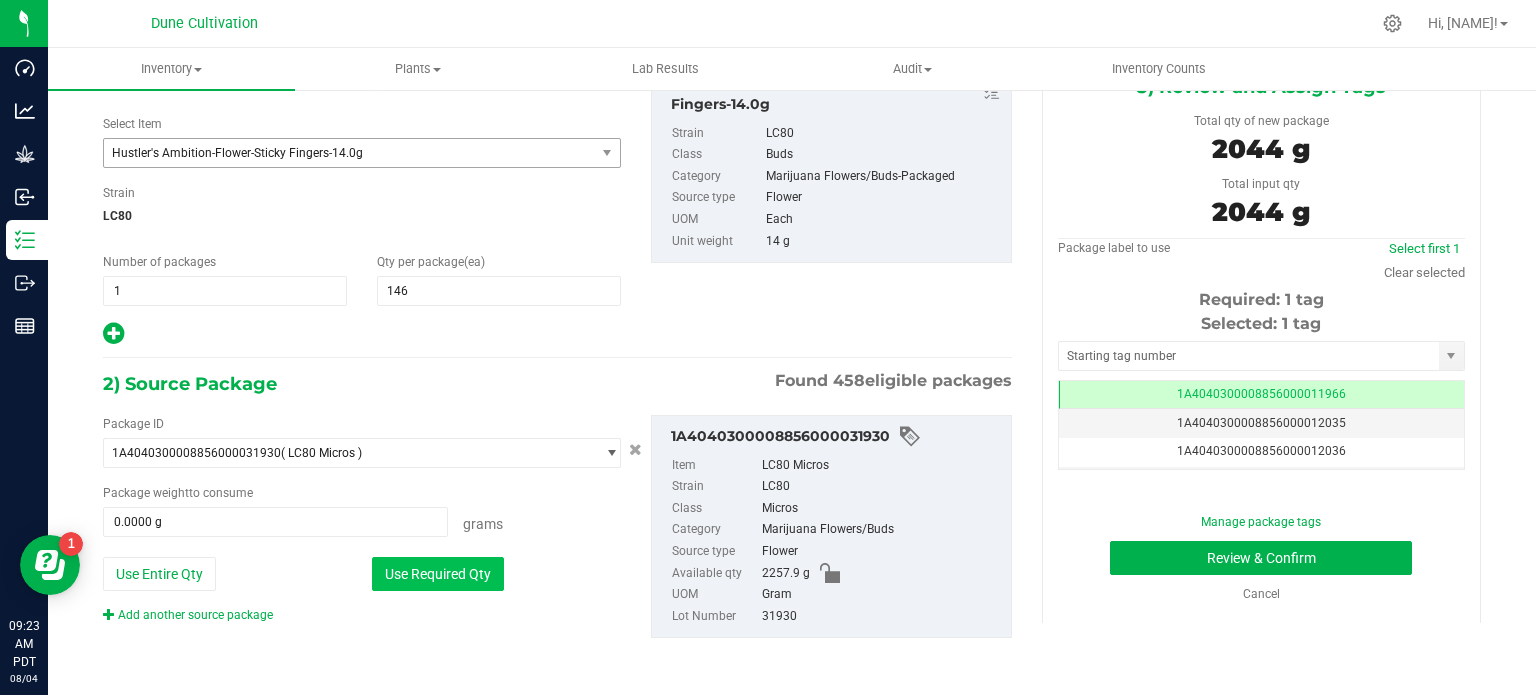 type on "2044.0000 g" 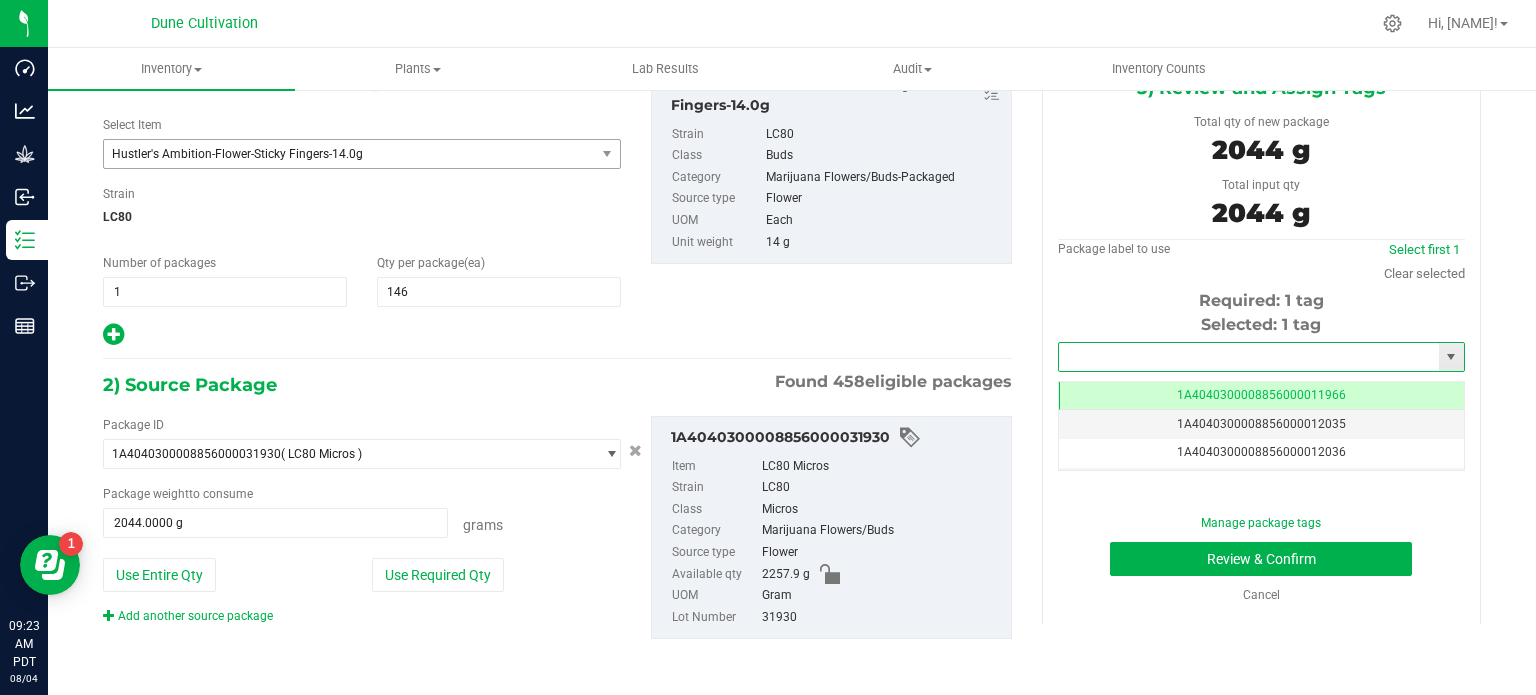 click at bounding box center (1249, 357) 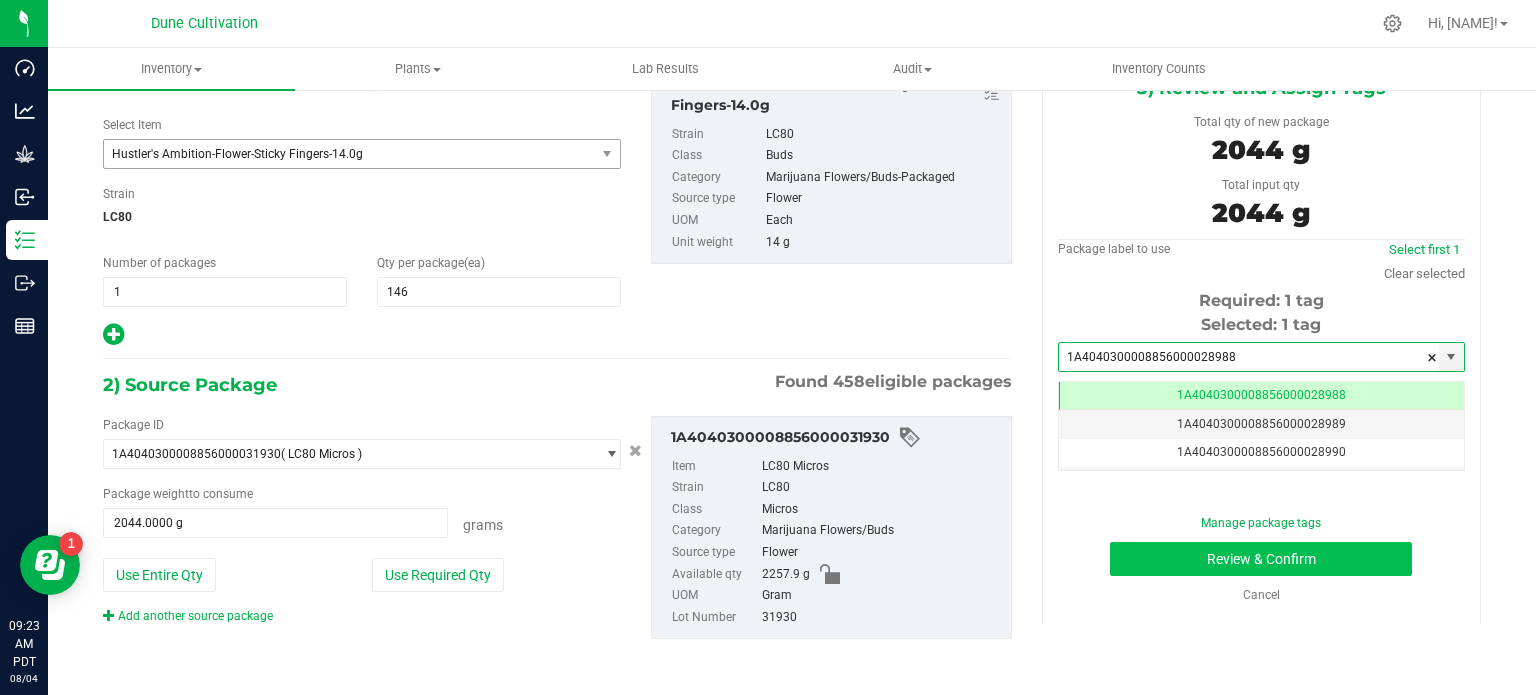 type on "1A4040300008856000028988" 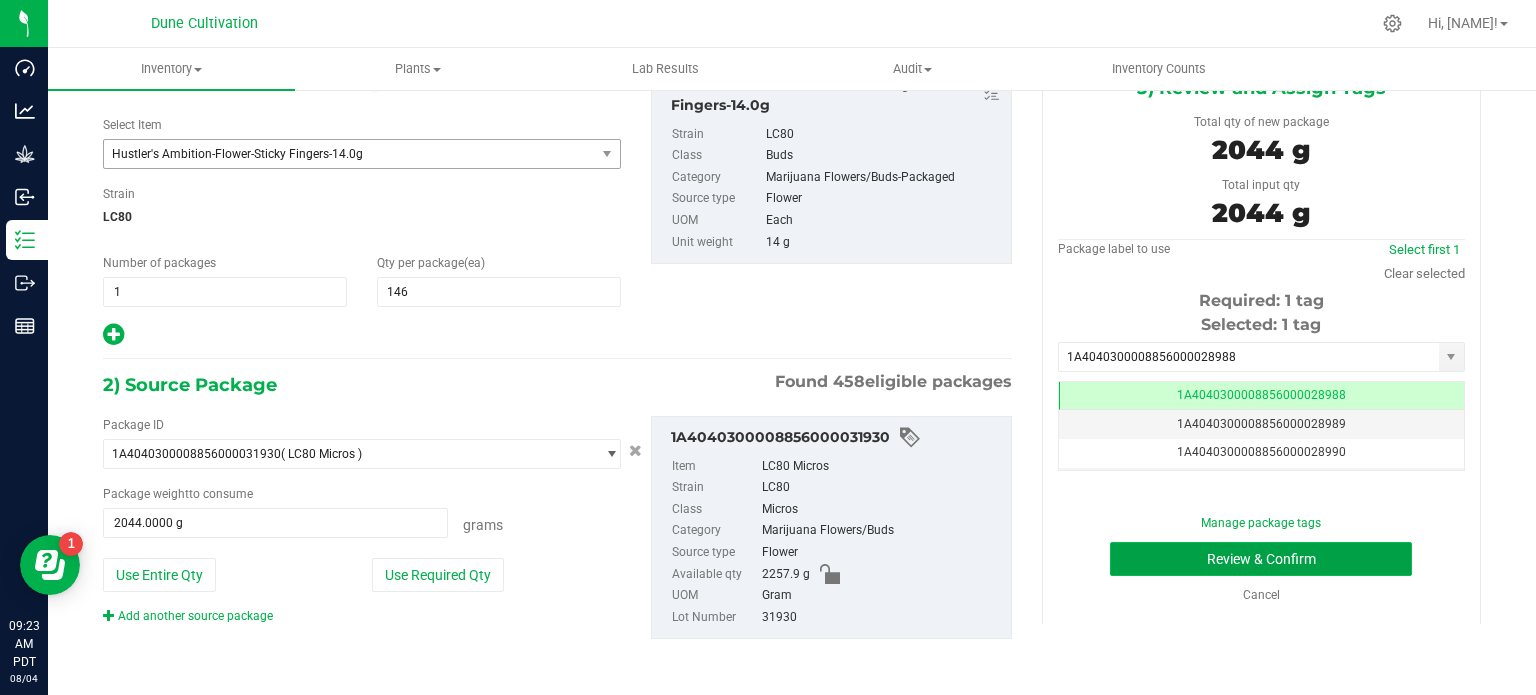click on "Review & Confirm" at bounding box center (1261, 559) 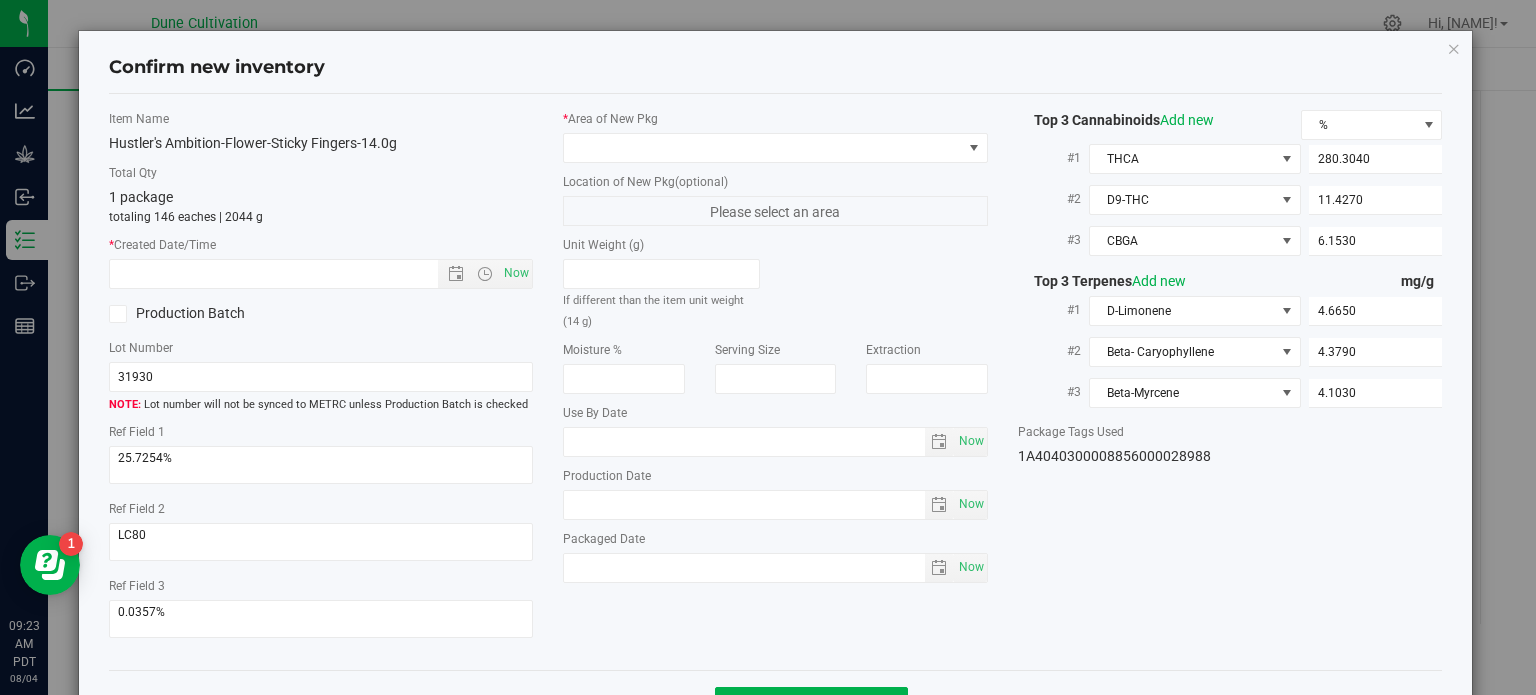 click on "Item Name
Hustler's Ambition-Flower-Sticky Fingers-14.0g
Total Qty
1 package  totaling 146 eaches | 2044 g
*
Created Date/Time
Now
Production Batch
Lot Number
31930" at bounding box center [321, 382] 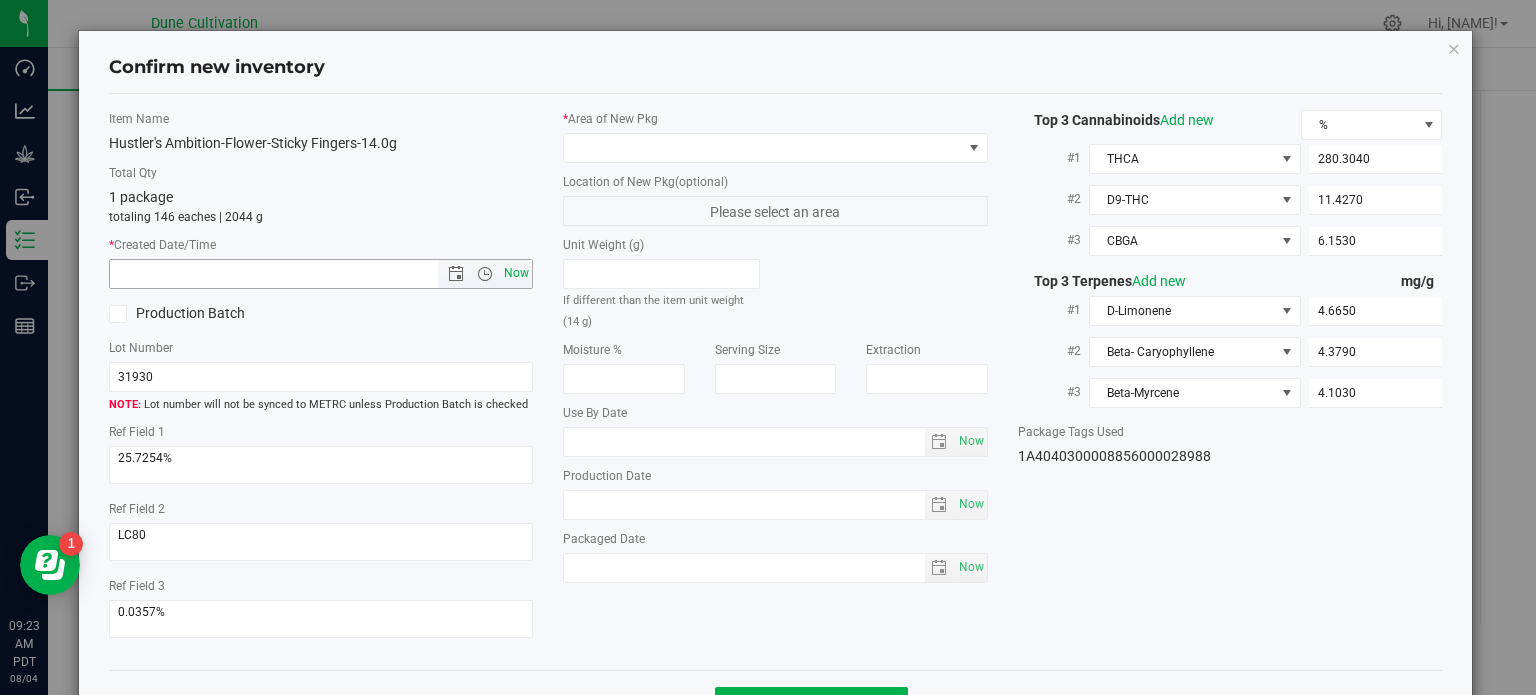 click on "Now" at bounding box center [517, 273] 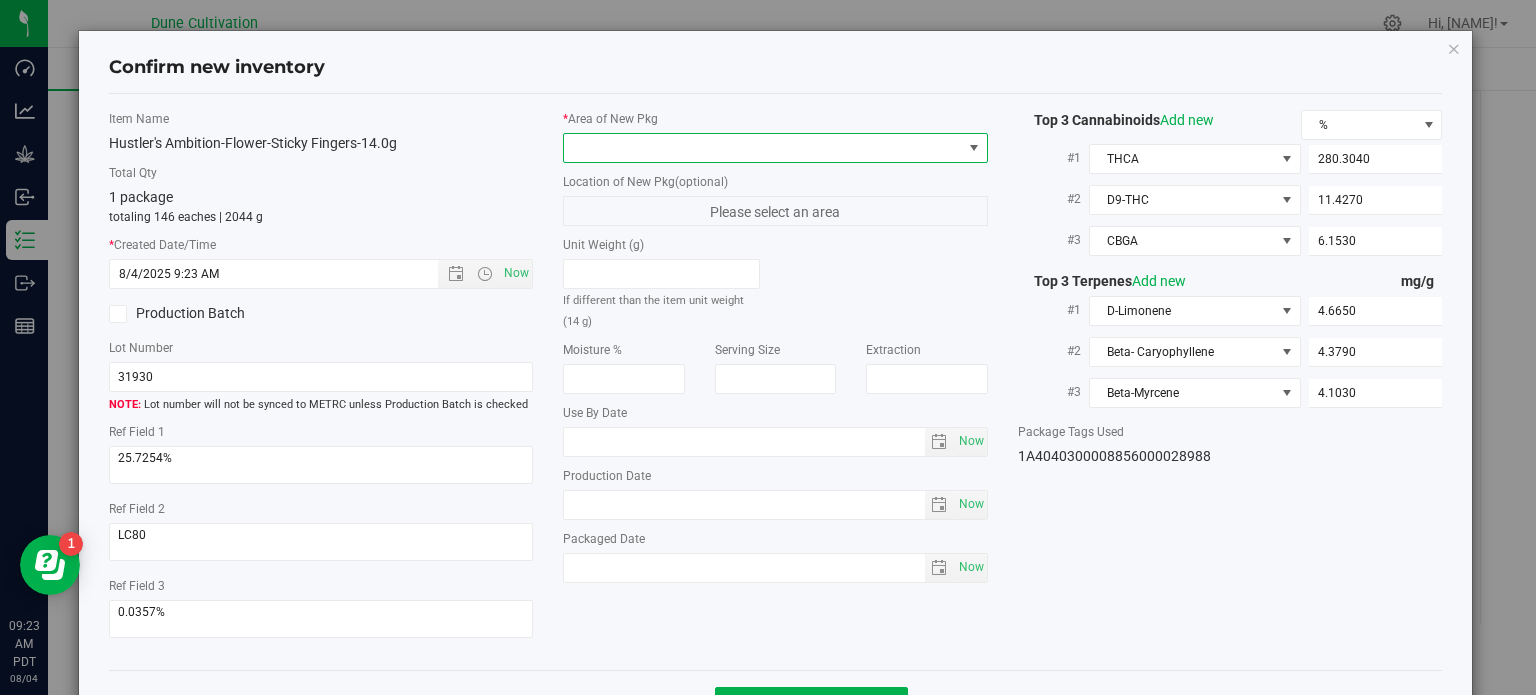 click at bounding box center (763, 148) 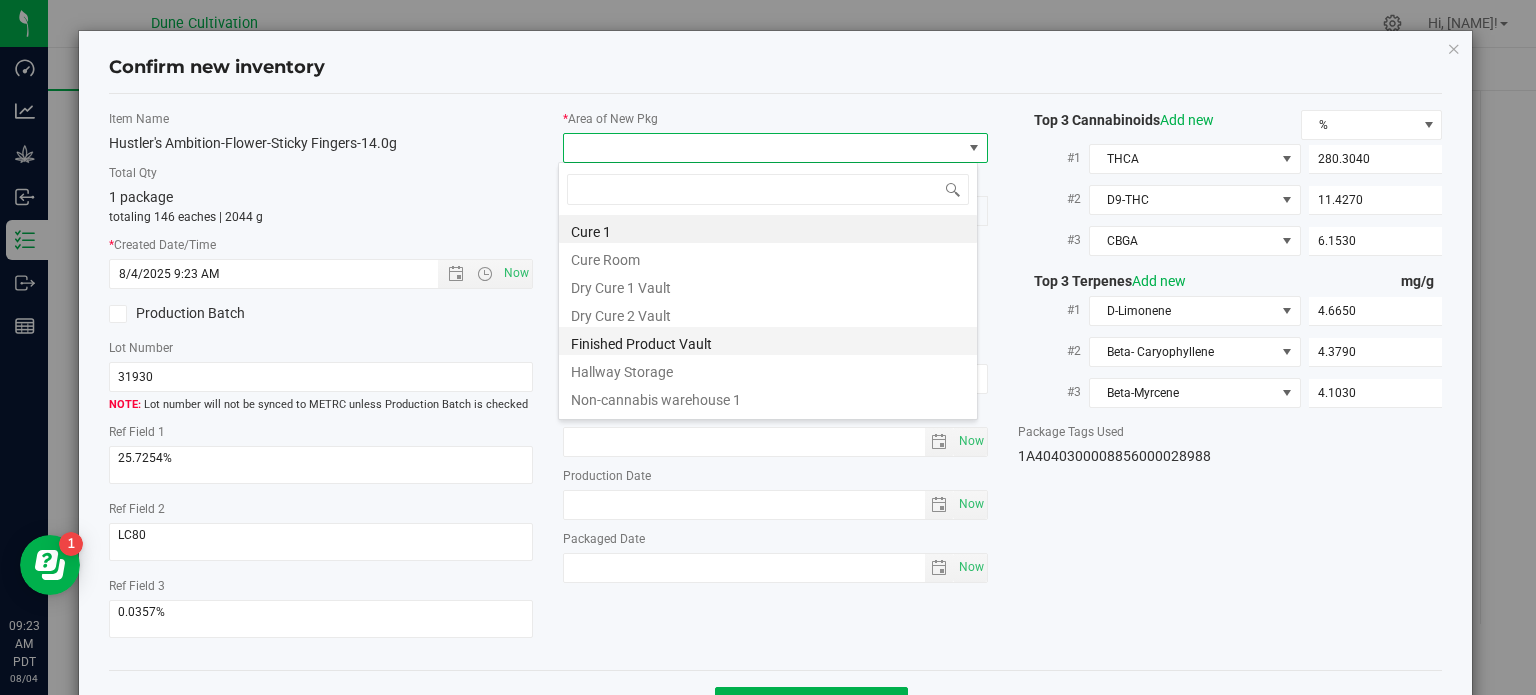 click on "Finished Product Vault" at bounding box center (768, 341) 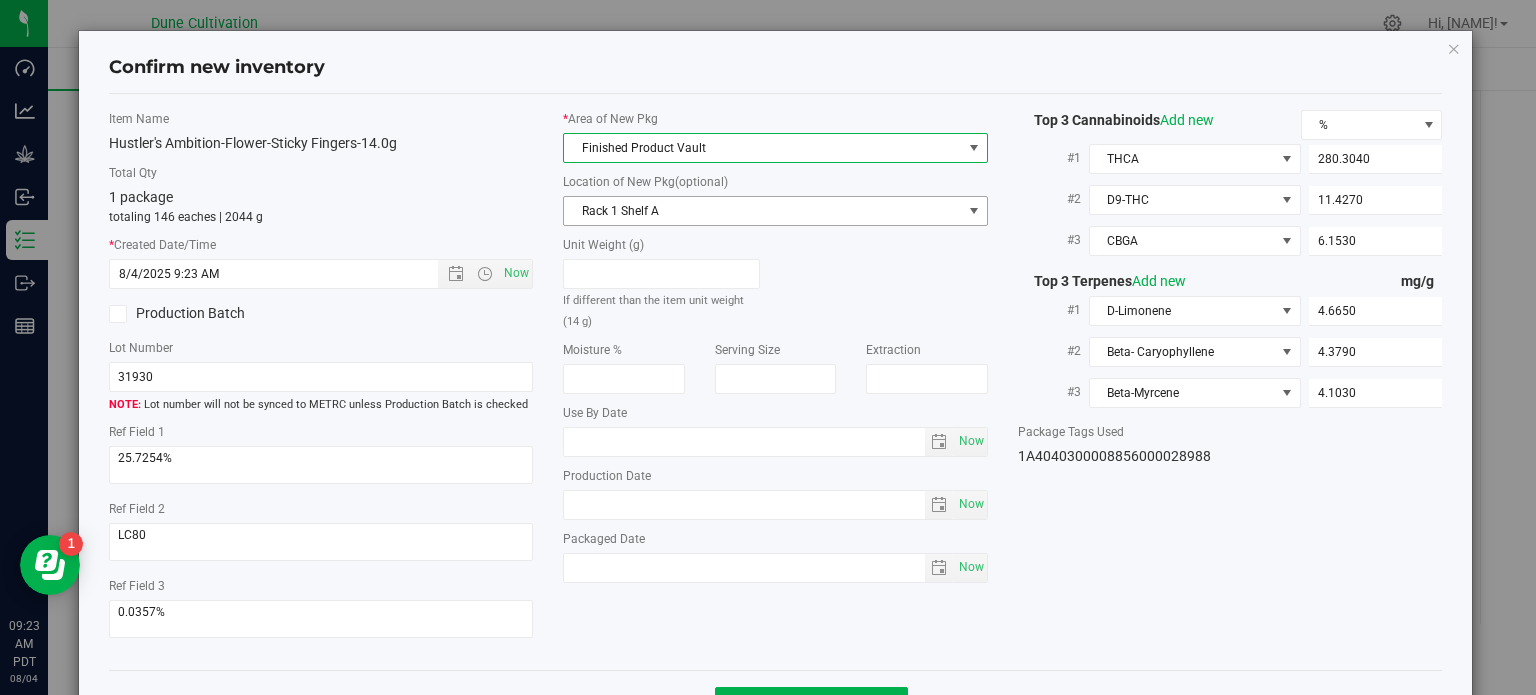 click on "Rack 1 Shelf A" at bounding box center (763, 211) 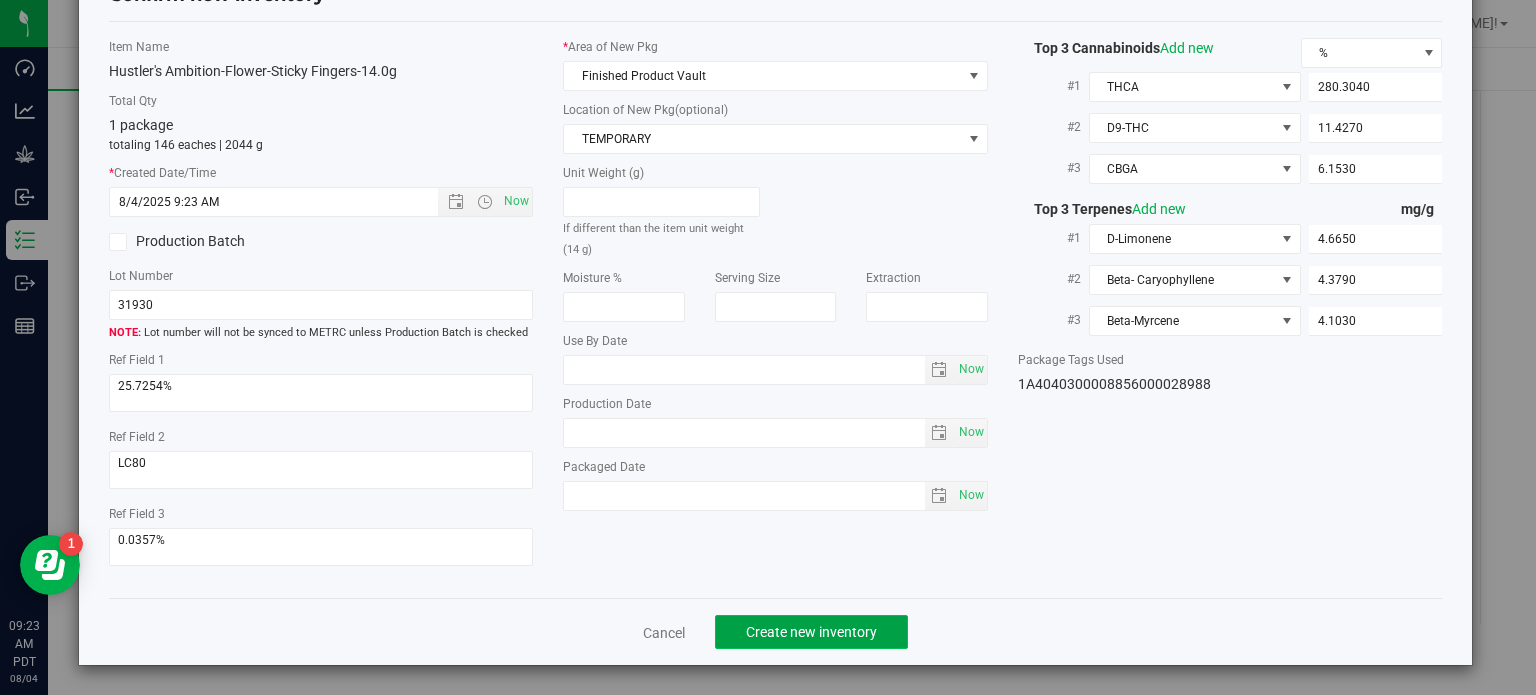 click on "Create new inventory" 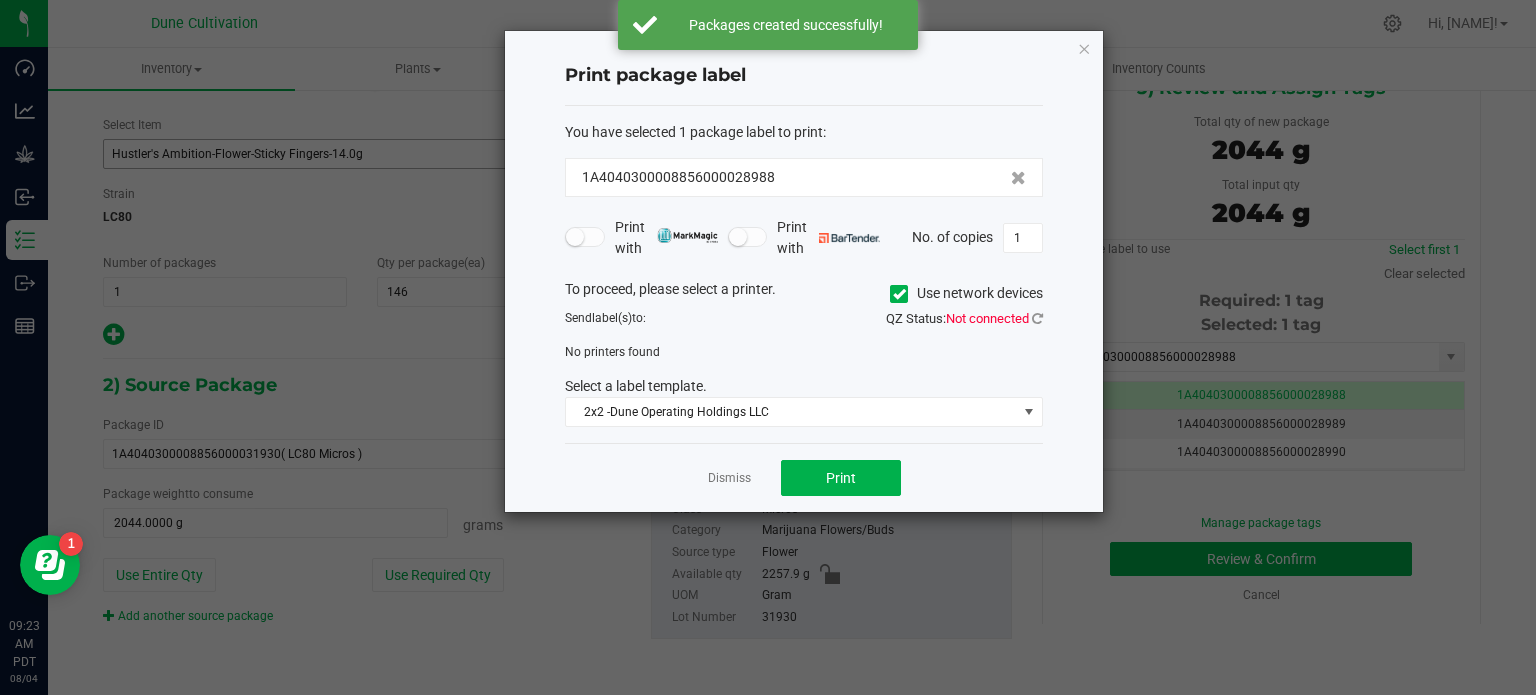 click on "Item Name
Hustler's Ambition-Flower-Sticky Fingers-14.0g
Total Qty
1 package  totaling 146 eaches | 2044 g
*
Created Date/Time
Now
Production Batch
Lot Number
31930" 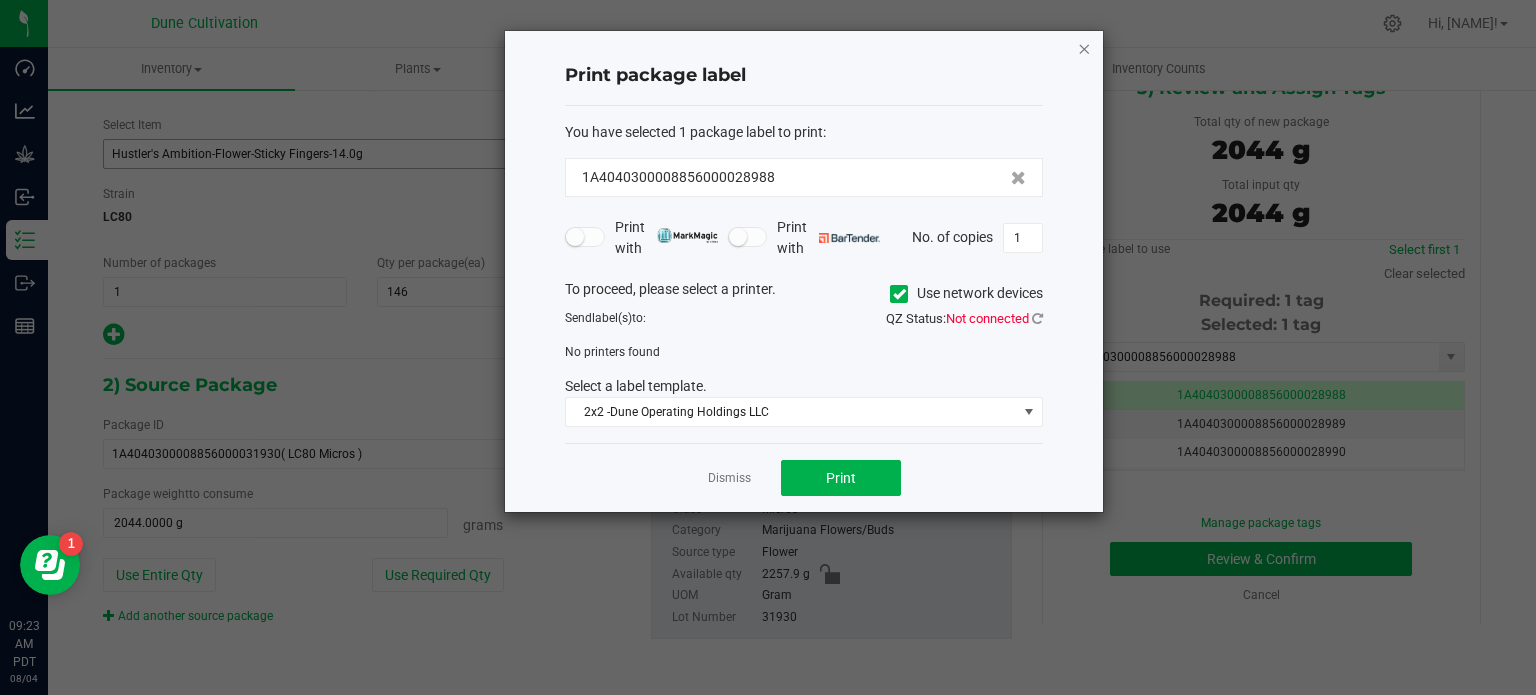 click on "Item Name
Hustler's Ambition-Flower-Sticky Fingers-14.0g
Total Qty
1 package  totaling 146 eaches | 2044 g
*
Created Date/Time
Now
Production Batch
Lot Number
31930" 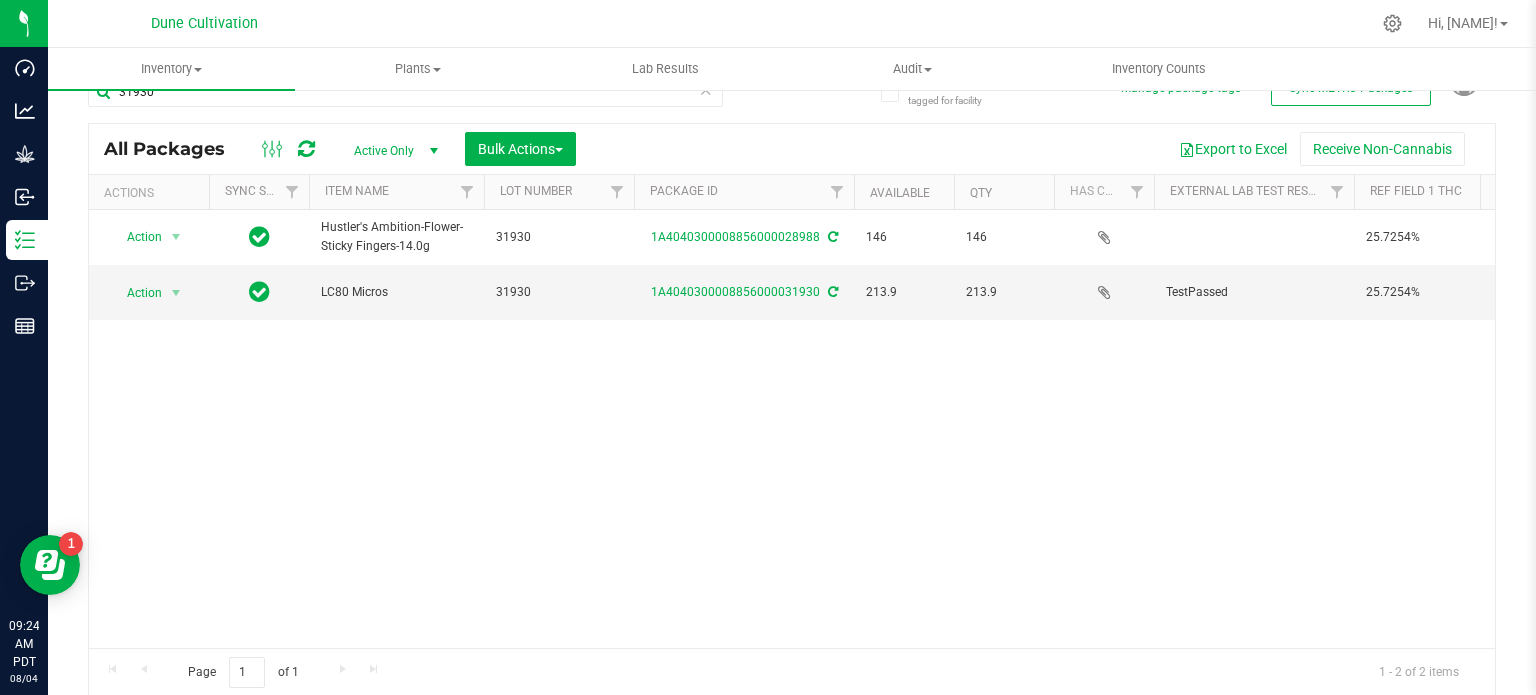 click on "Action Action Adjust qty Create package Edit attributes Global inventory Locate package Lock package Package audit log Print package label Record a lab result Retag package See history Take lab sample
Hustler's Ambition-Flower-Sticky Fingers-14.0g
31930
1A4040300008856000028988
146
146
25.7254%
LC80
0.0357%
Created
LC80
Each
(14 g ea.)
25.7254 0.0357
Finished Product Vault" at bounding box center [792, 429] 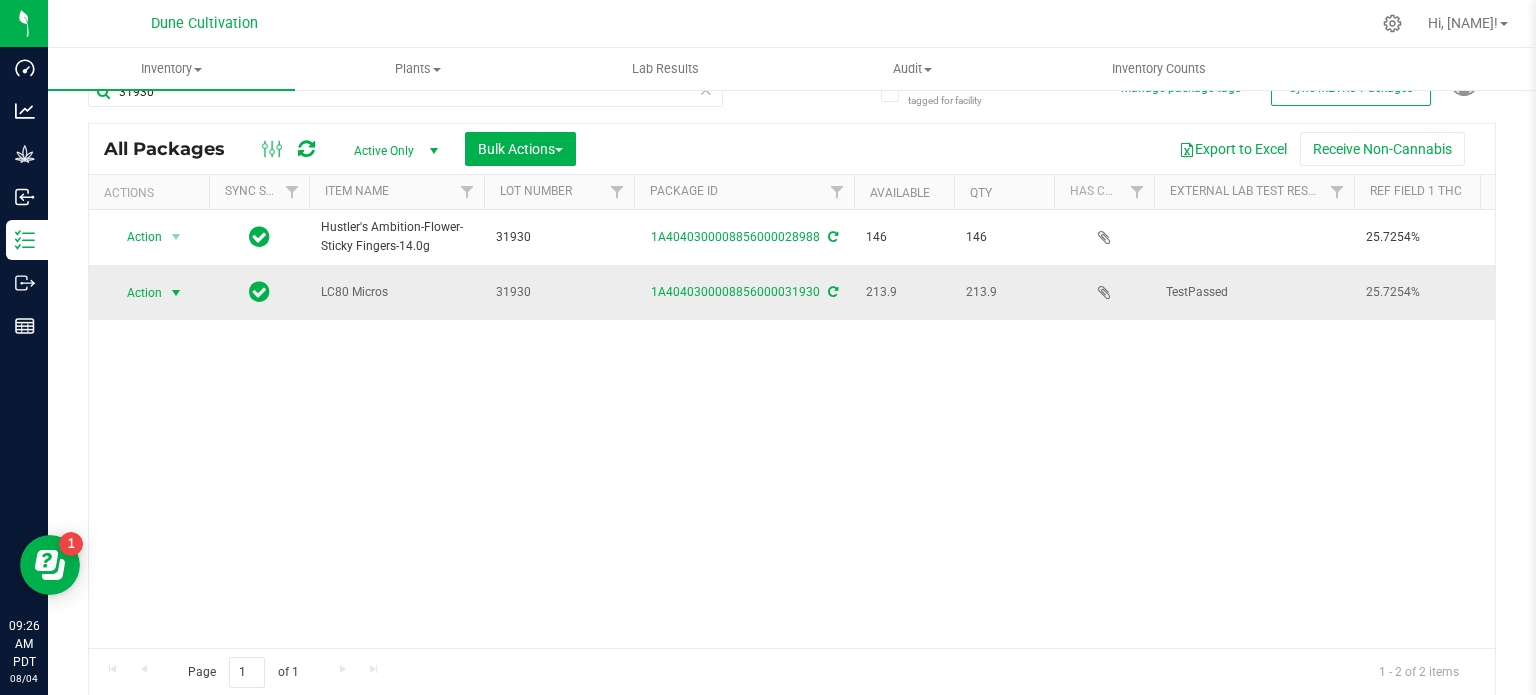 click at bounding box center [176, 293] 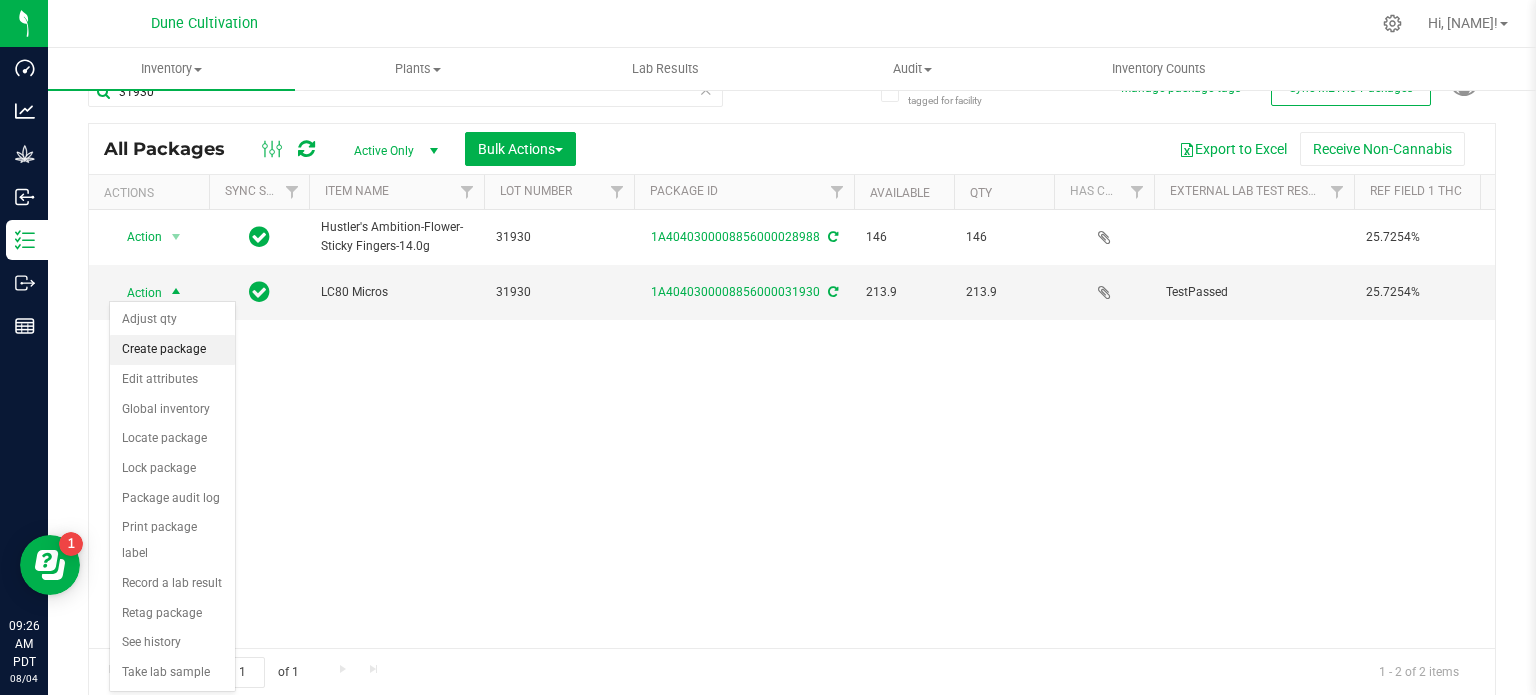 click on "Create package" at bounding box center [172, 350] 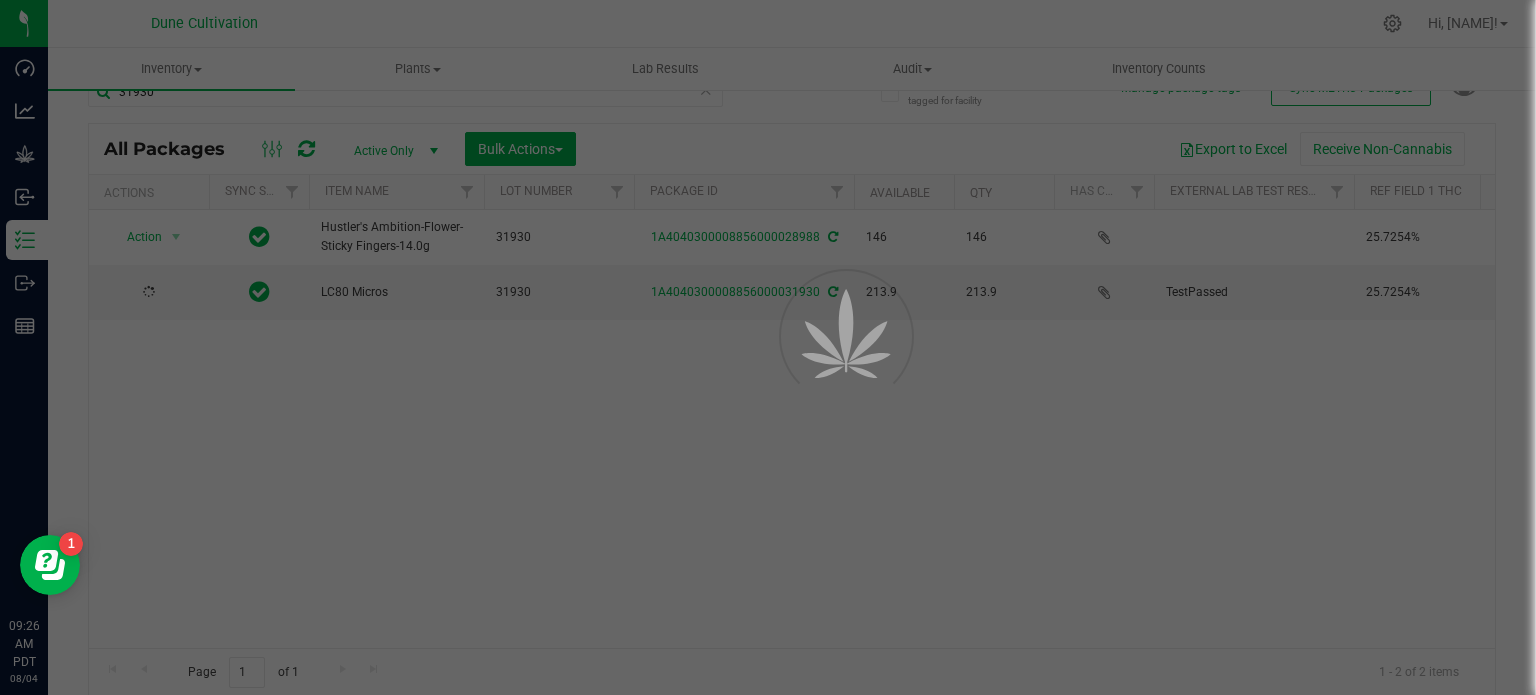 scroll, scrollTop: 17, scrollLeft: 0, axis: vertical 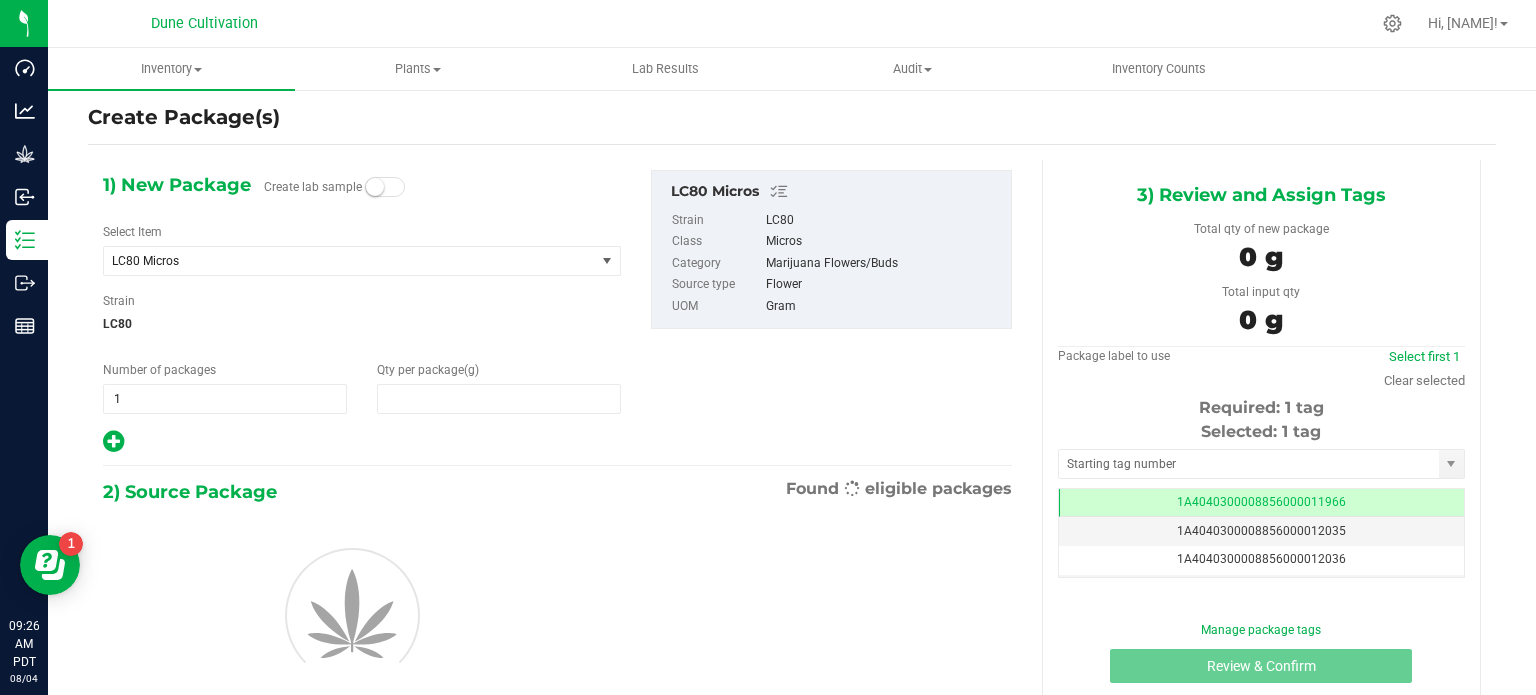 type on "0.0000" 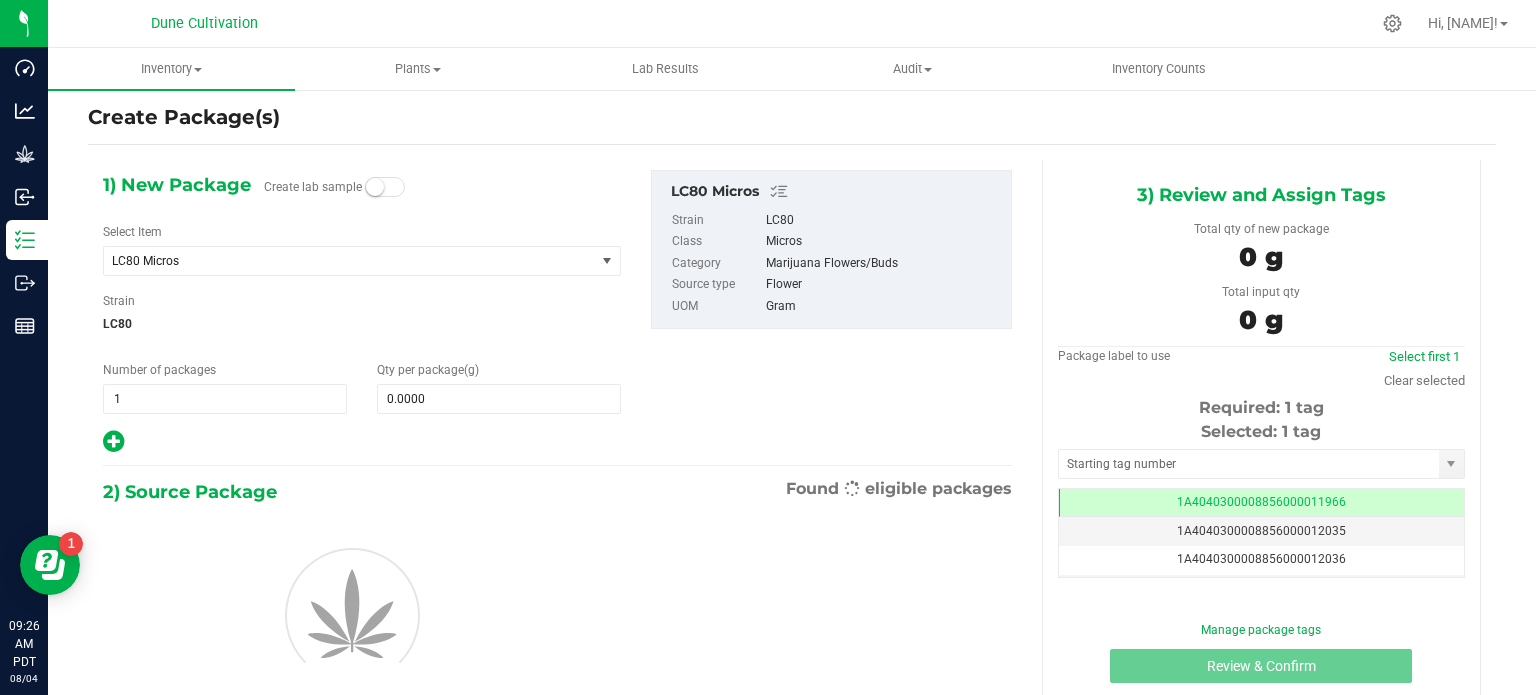 scroll, scrollTop: 35, scrollLeft: 0, axis: vertical 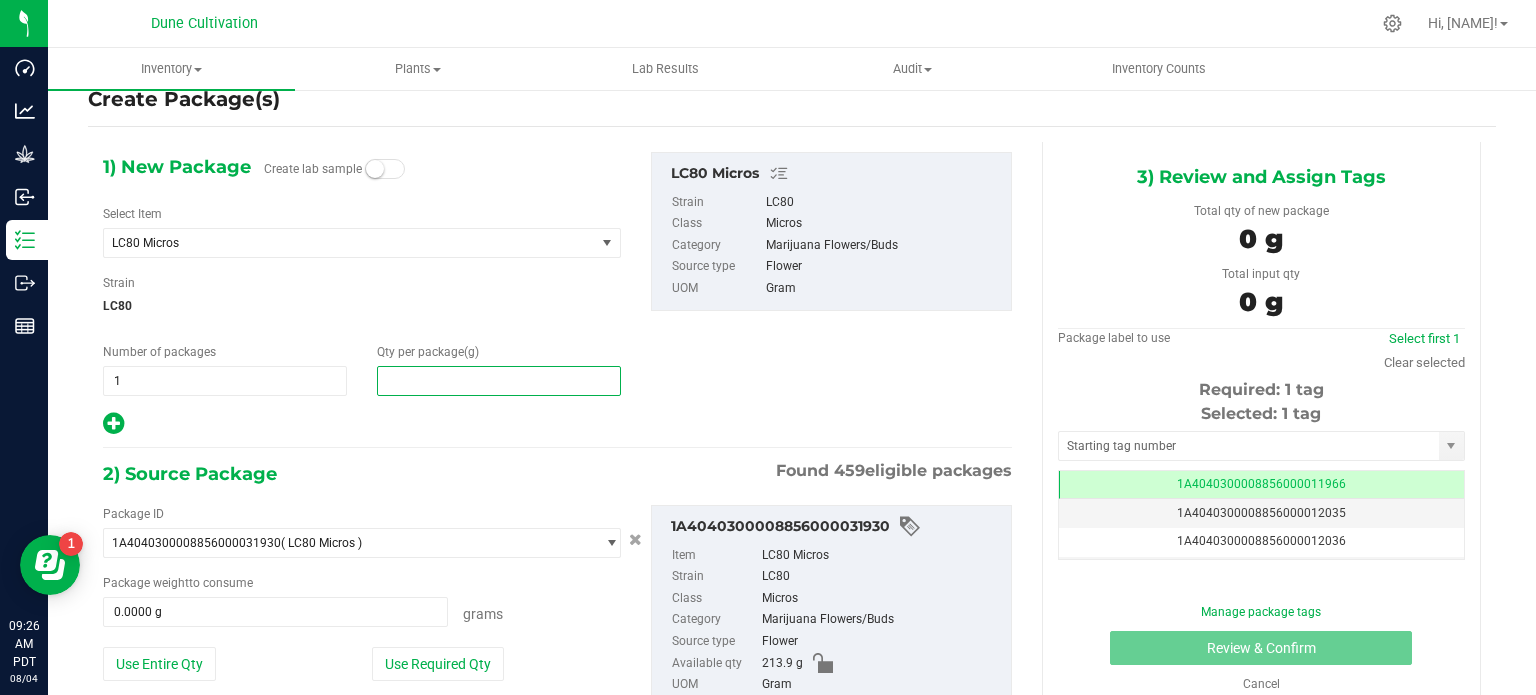 click at bounding box center (499, 381) 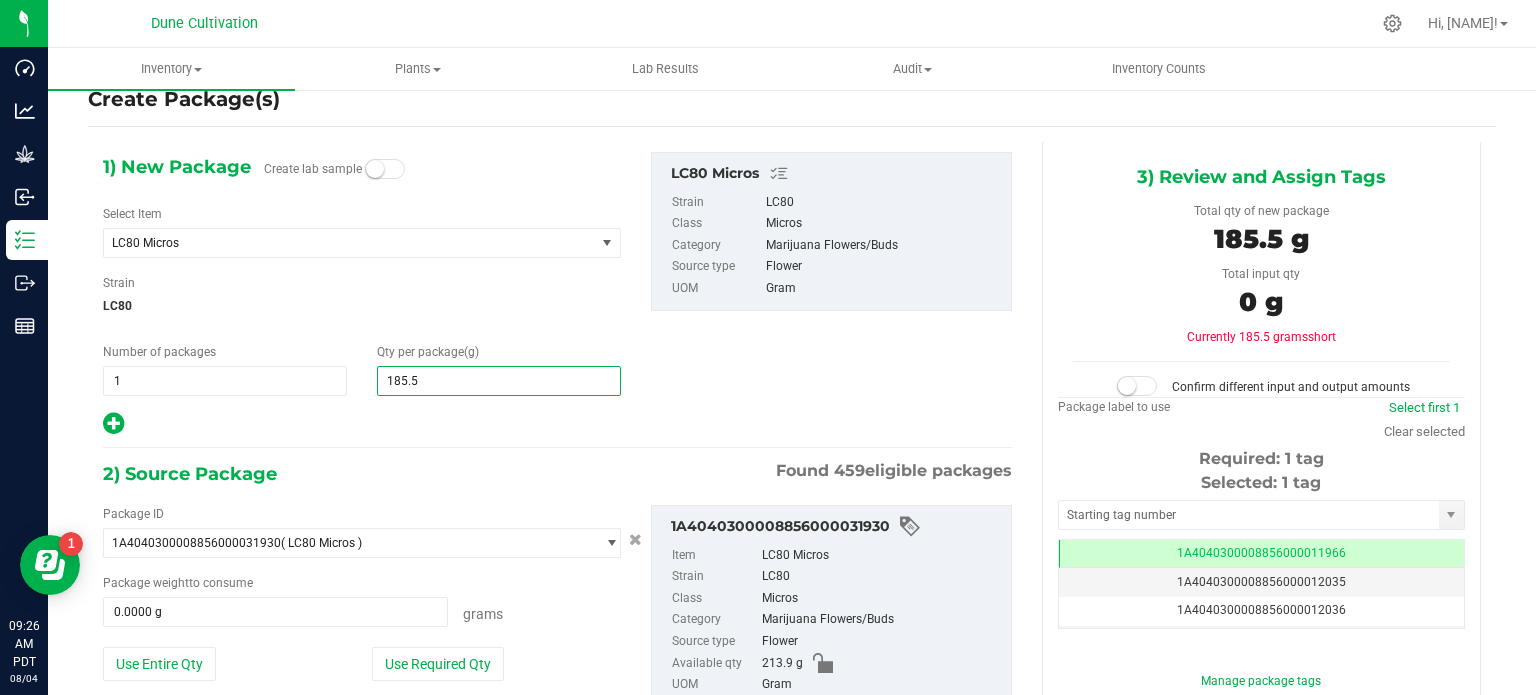 type on "185.54" 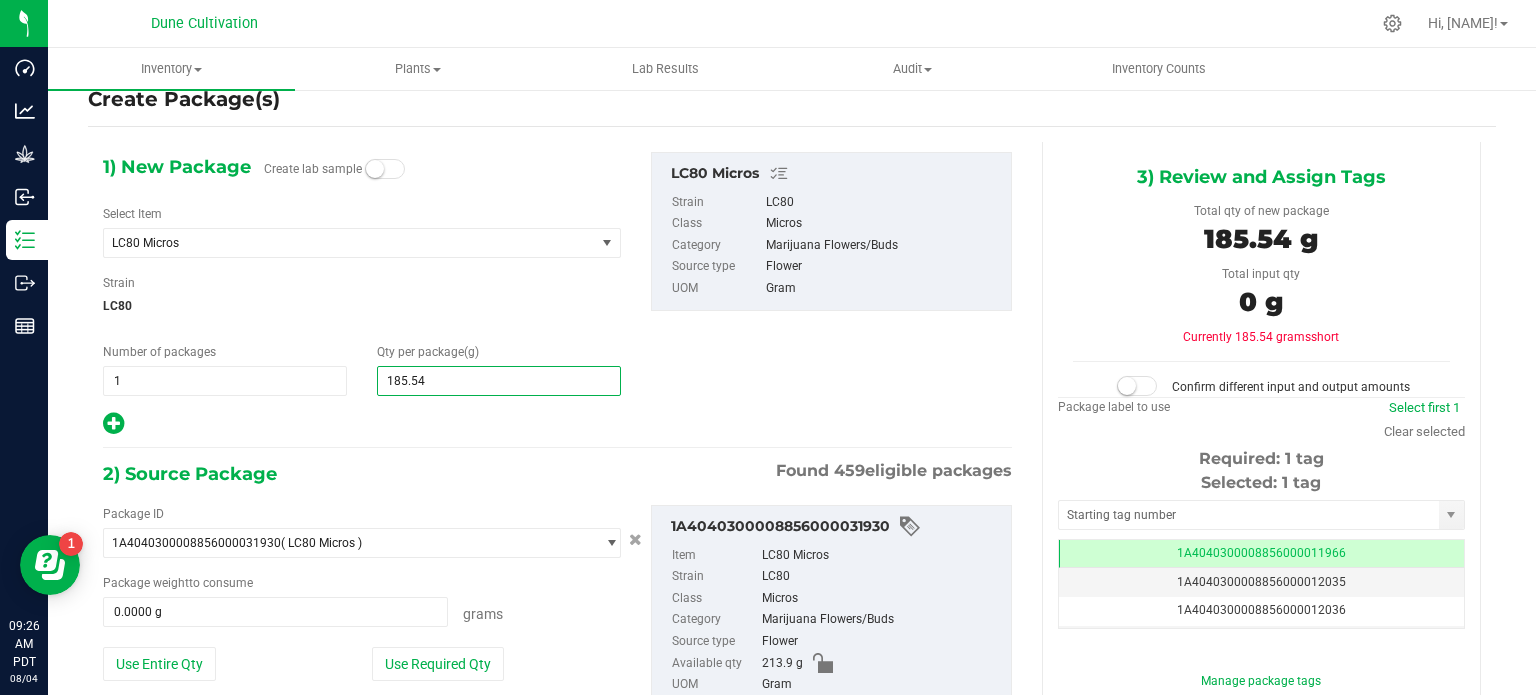 type on "185.5400" 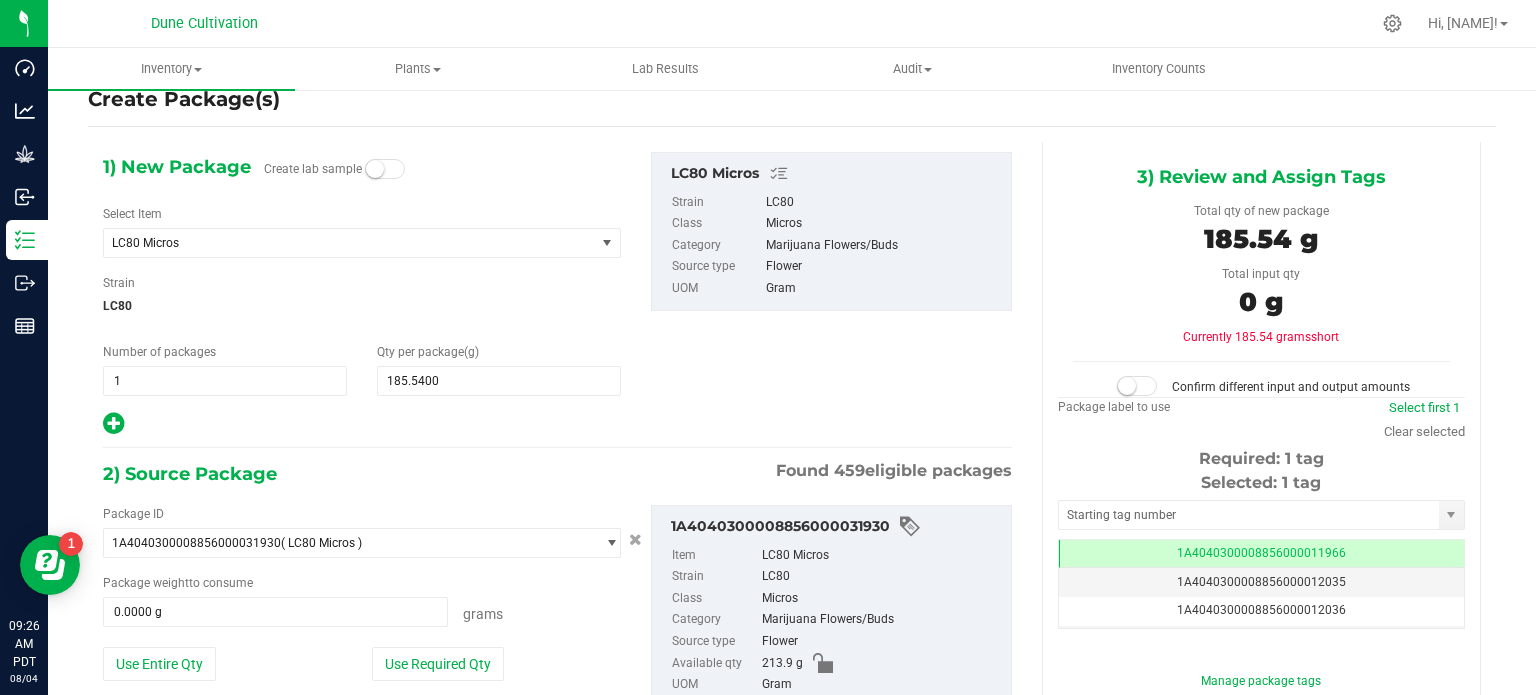 click on "1) New Package
Create lab sample
Select Item
LC80 Micros
1942 Flower 1942-Shake 7R0X - Seeds AB17-Flower AF60 - Flower AF60 - Micros AF60 - Trim AF60 -Flower AF60-Shake AH3 - Seeds AH3 Flower AH3 Micro AH3 Shake Alien Rock Candy - Seeds Amaretto Sour - Seeds AMS9 - Flower Apple & Bananas - Seeds Apple Cake - Seeds Apple Fritter - Seeds Apple Tart - Seeds ARC21 - Flower ARC21 - Shake ARC21 - Trim ARC21 Flower ARC21 Shake AT24 - Seeds B40 - Seeds Banana Cake # 2 - Seeds Banana Cake #4 - Seeds BB - Seeds BB30 - Seeds BB30 Flower BB30 Micro" at bounding box center (557, 456) 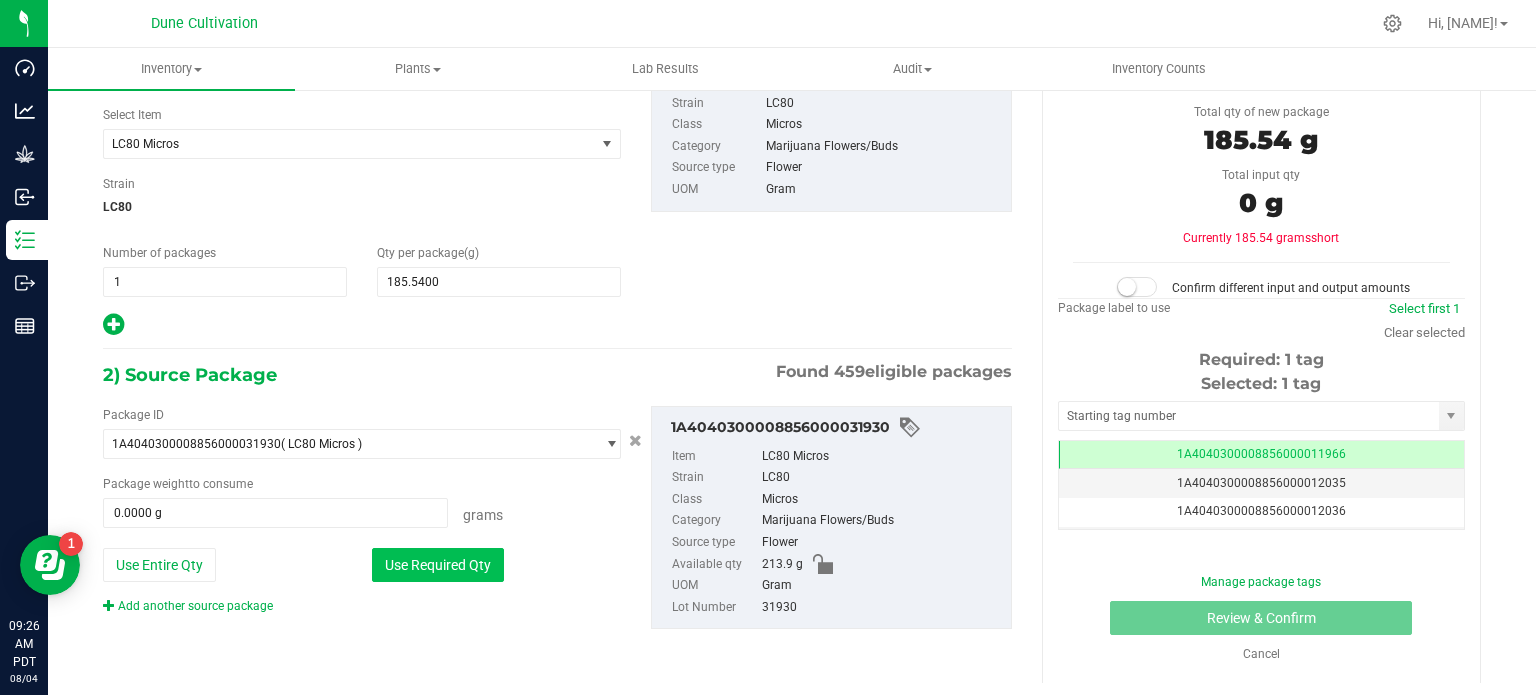 drag, startPoint x: 473, startPoint y: 544, endPoint x: 470, endPoint y: 554, distance: 10.440307 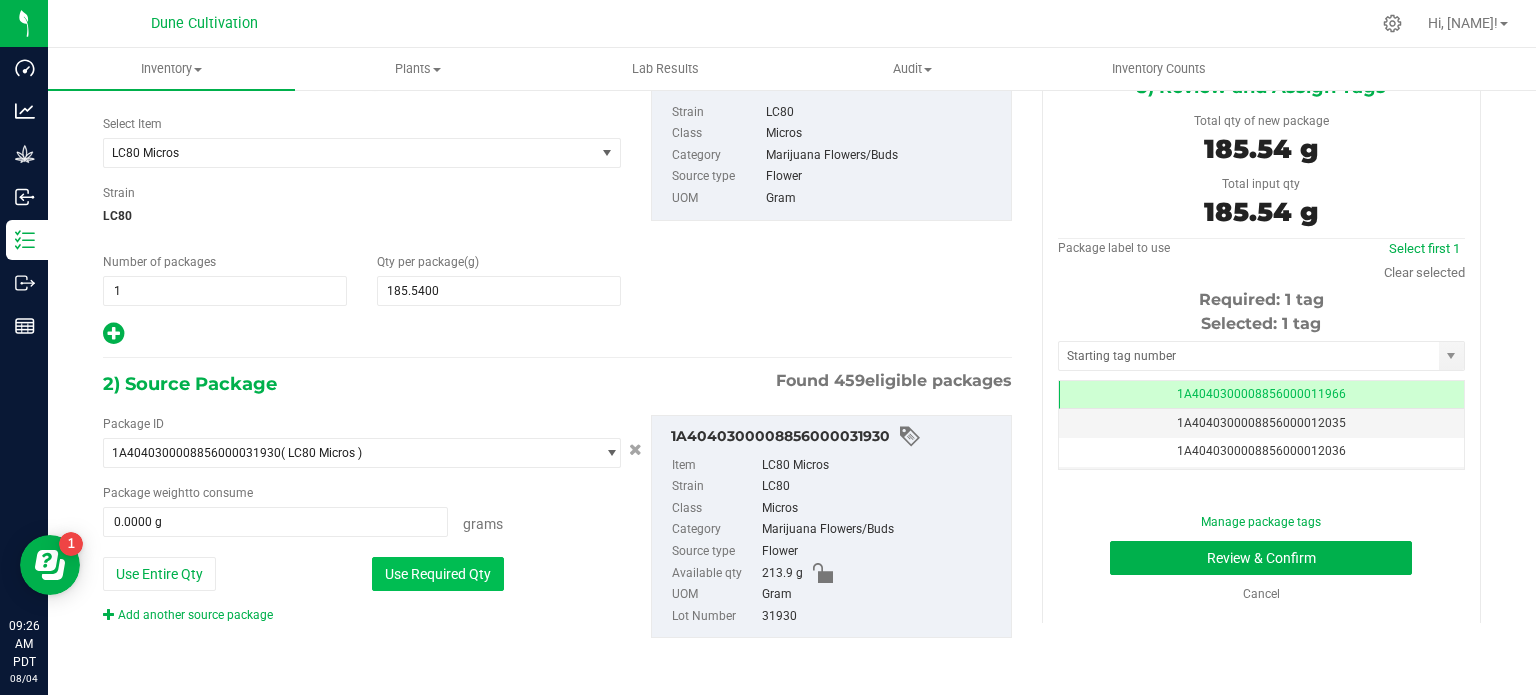 type on "185.5400 g" 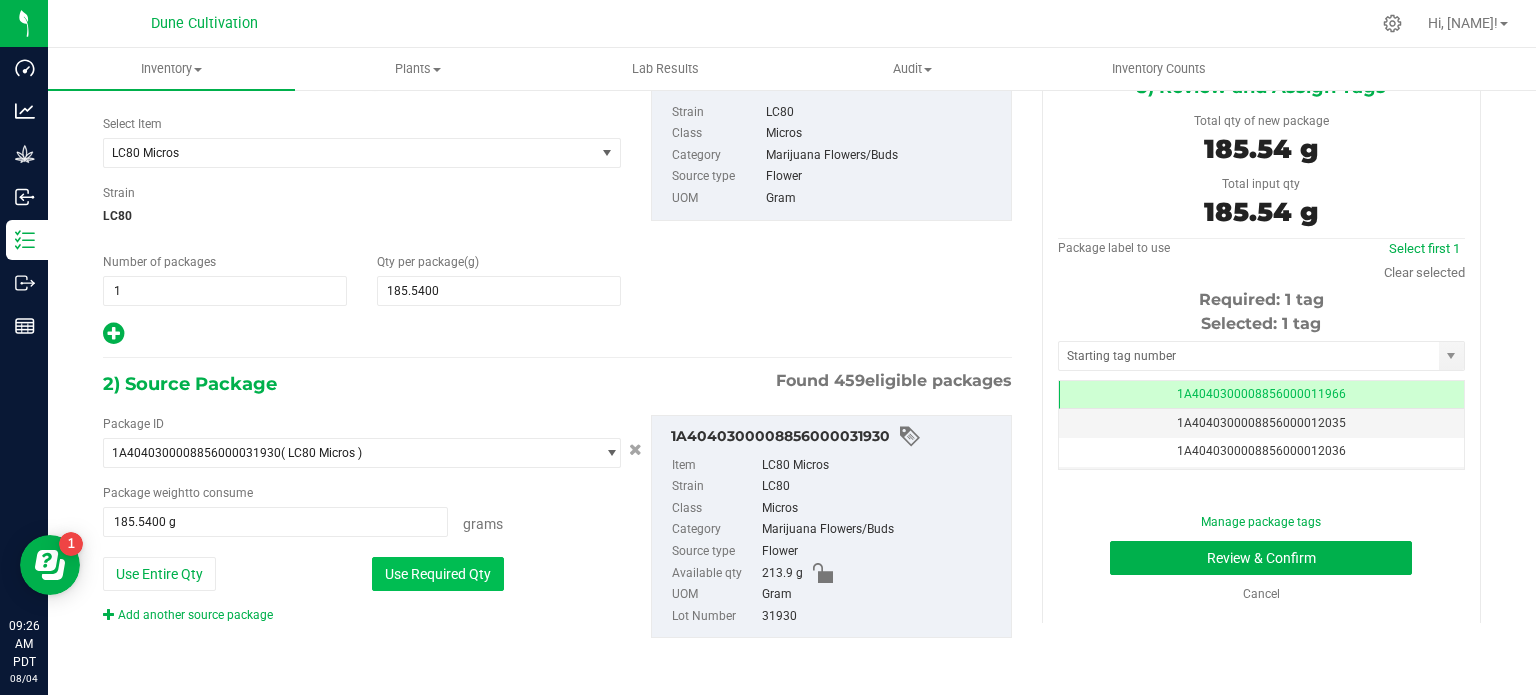 scroll, scrollTop: 124, scrollLeft: 0, axis: vertical 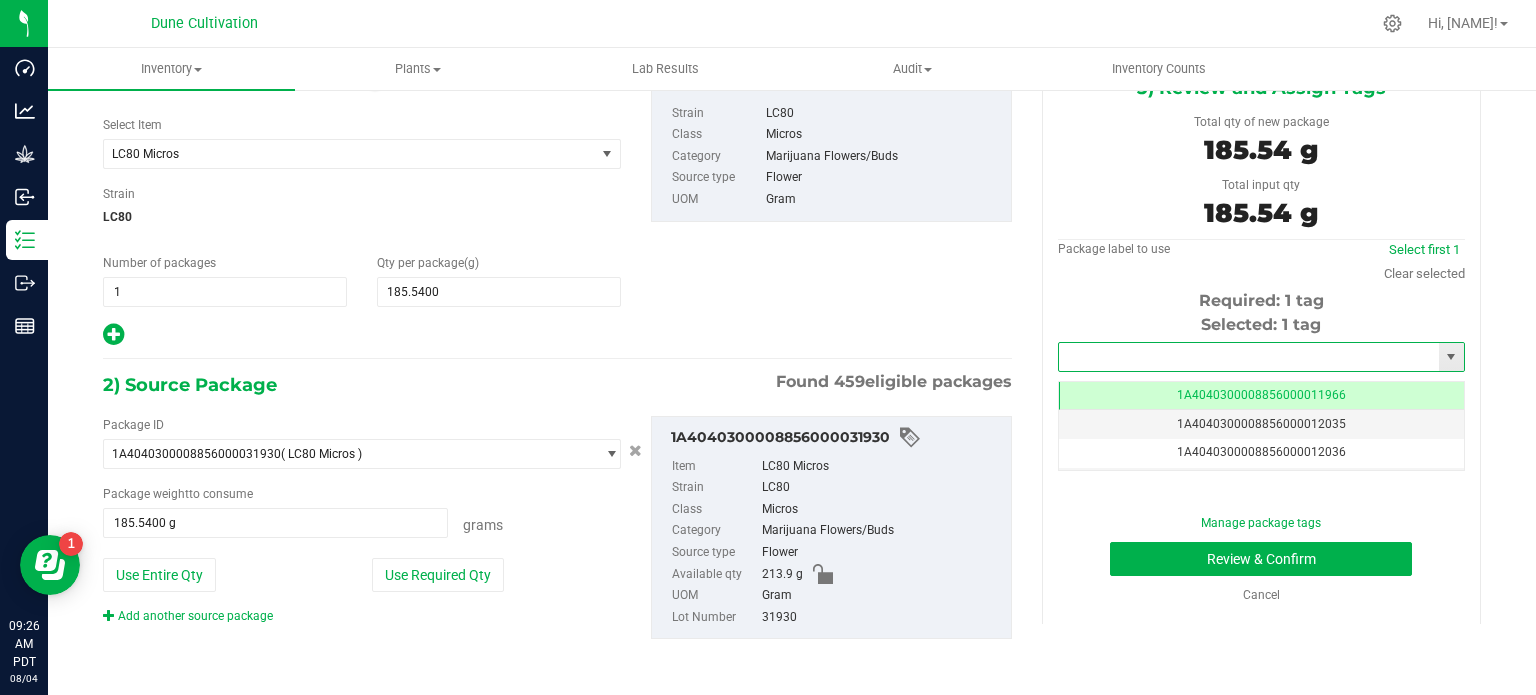 click at bounding box center [1249, 357] 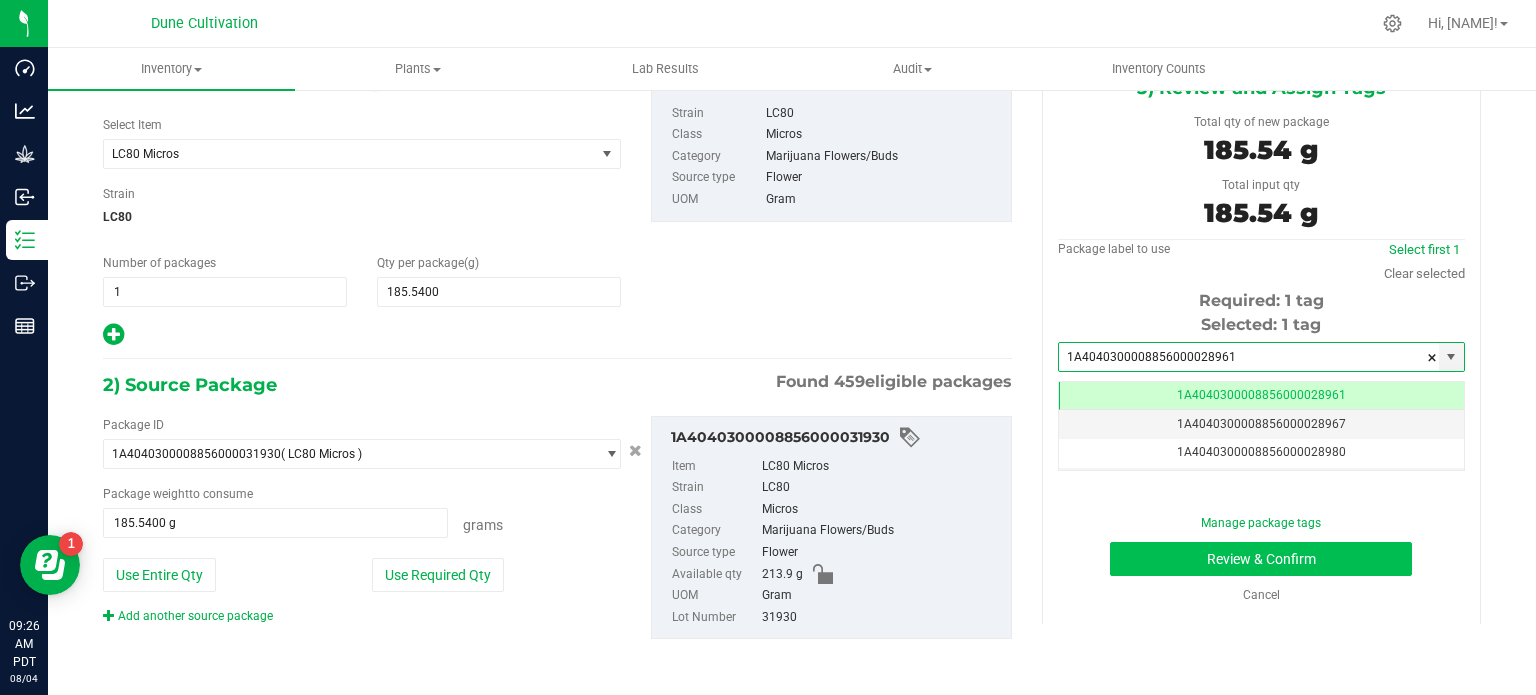 type on "1A4040300008856000028961" 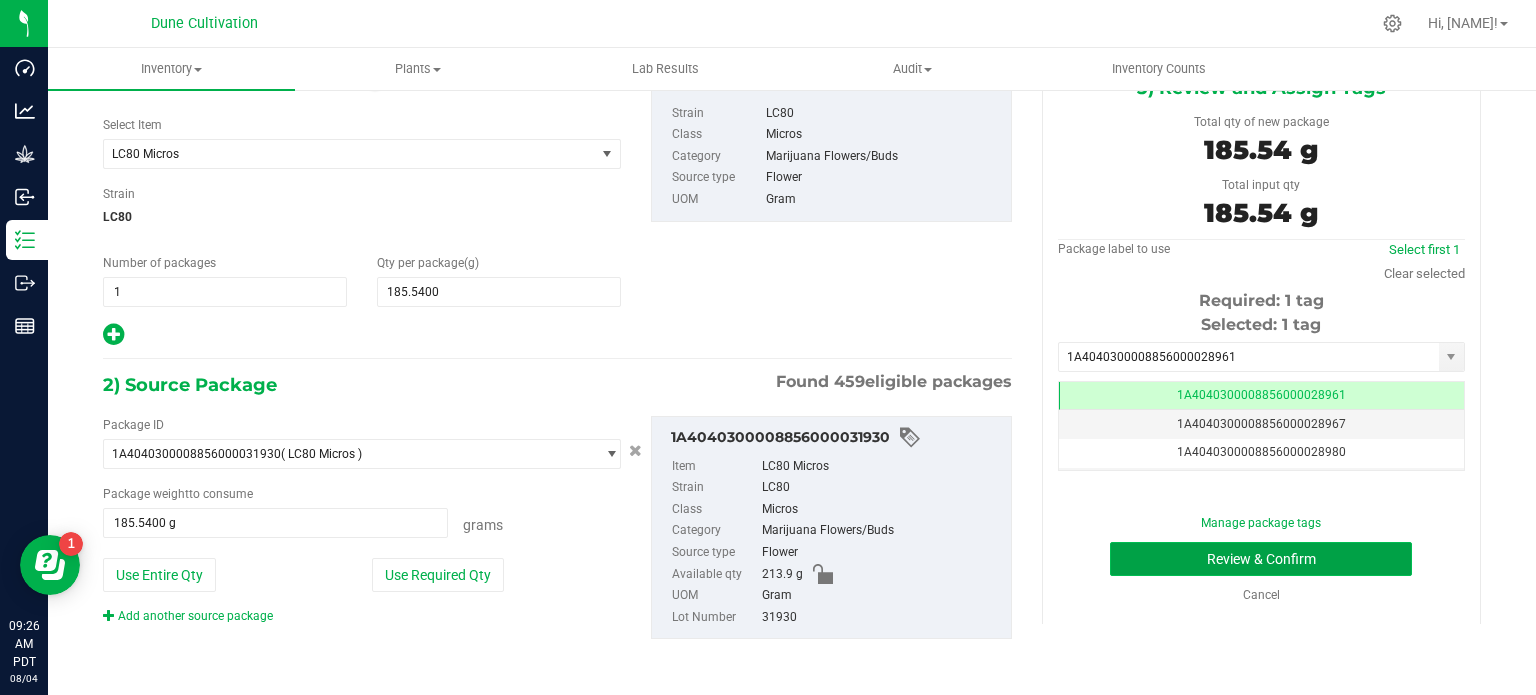 click on "Review & Confirm" at bounding box center [1261, 559] 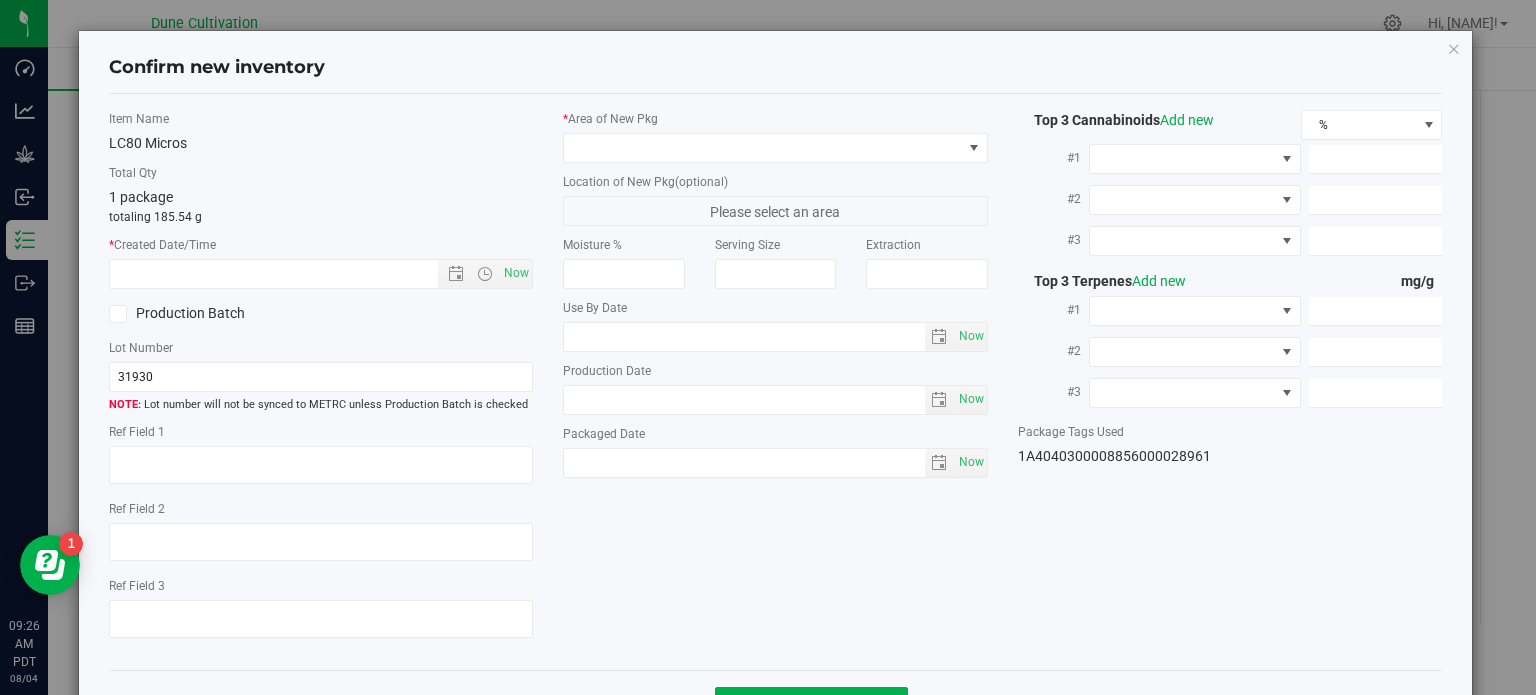 type on "25.7254%" 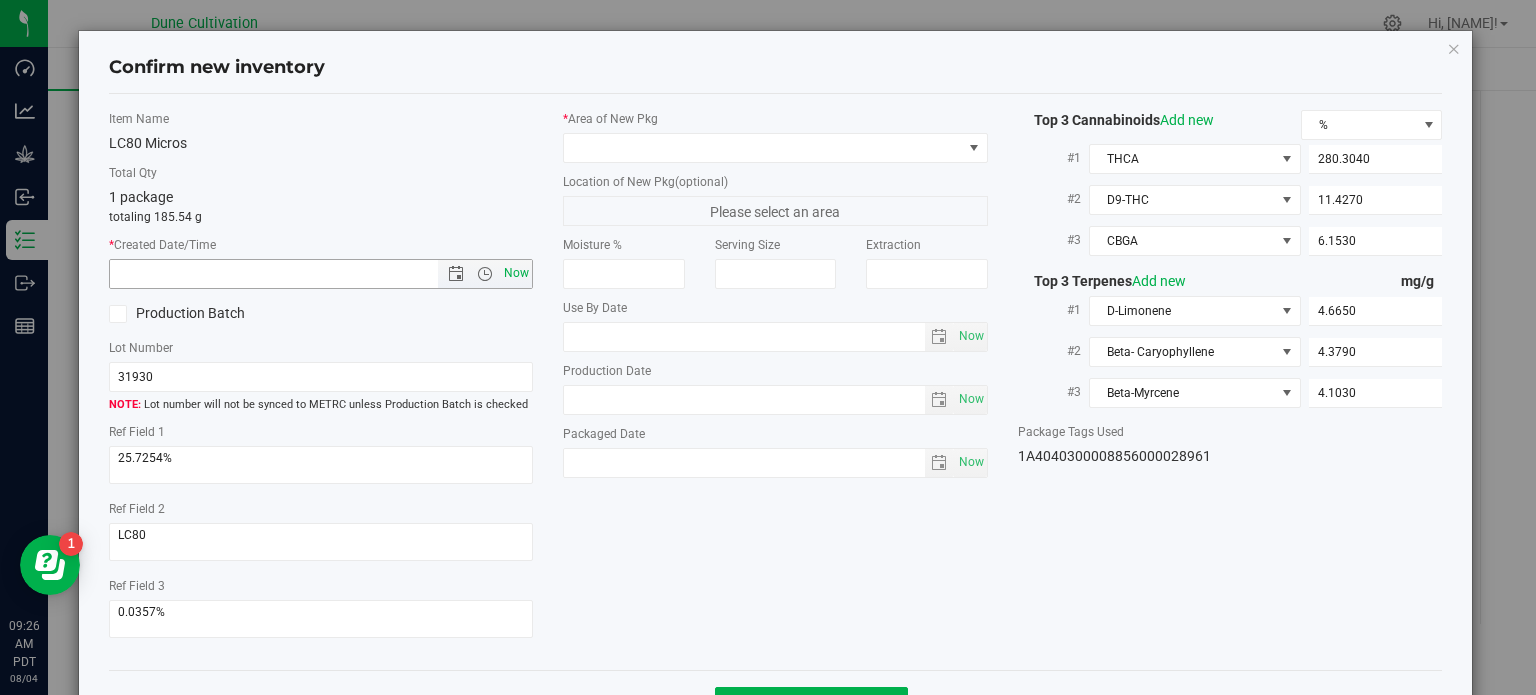 click on "Now" at bounding box center (517, 273) 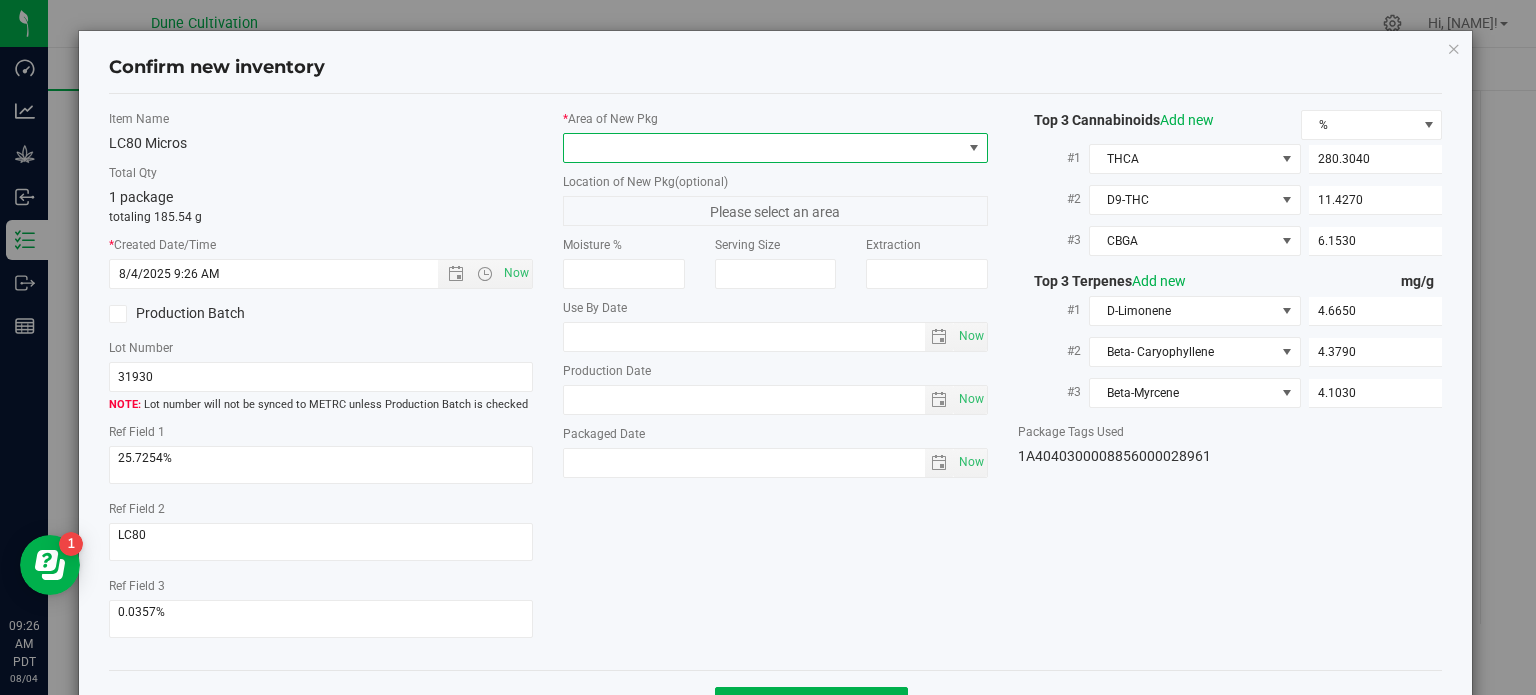 click at bounding box center [763, 148] 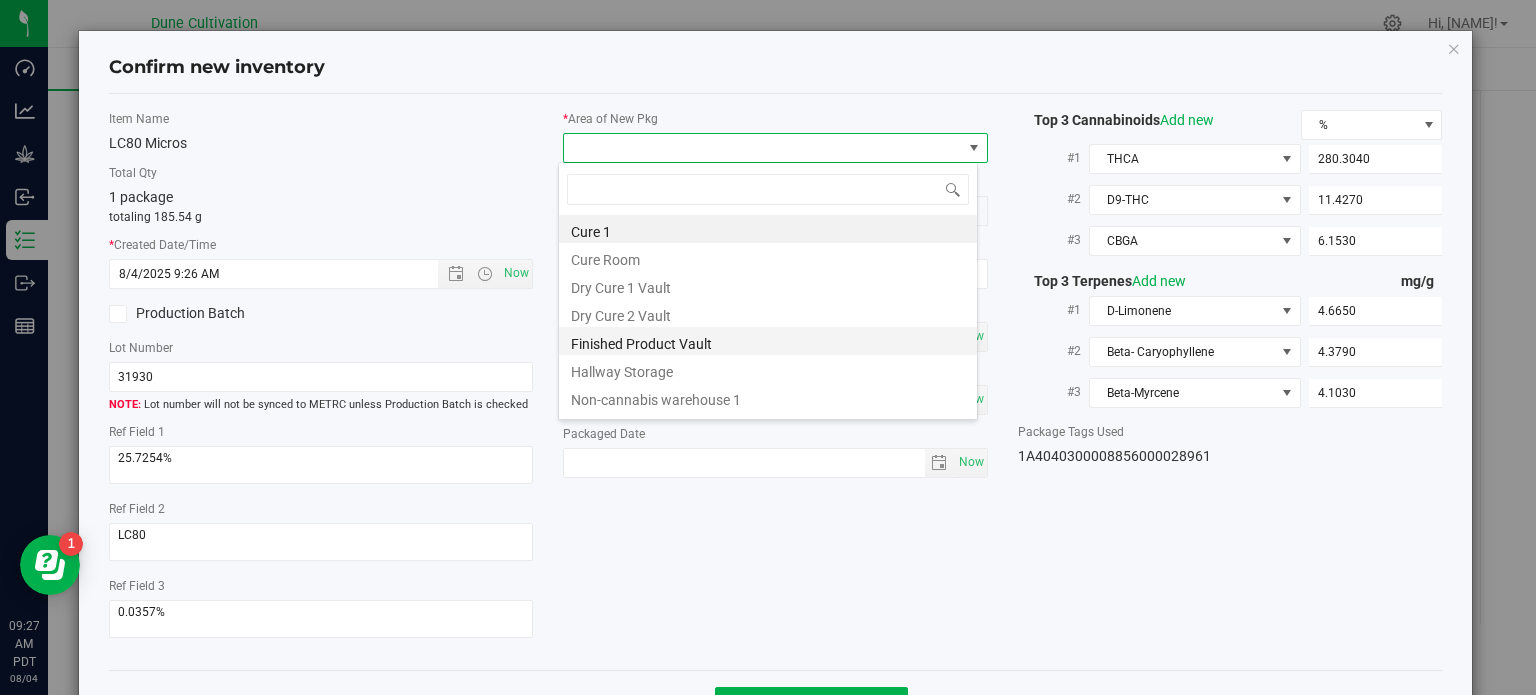 click on "Finished Product Vault" at bounding box center [768, 341] 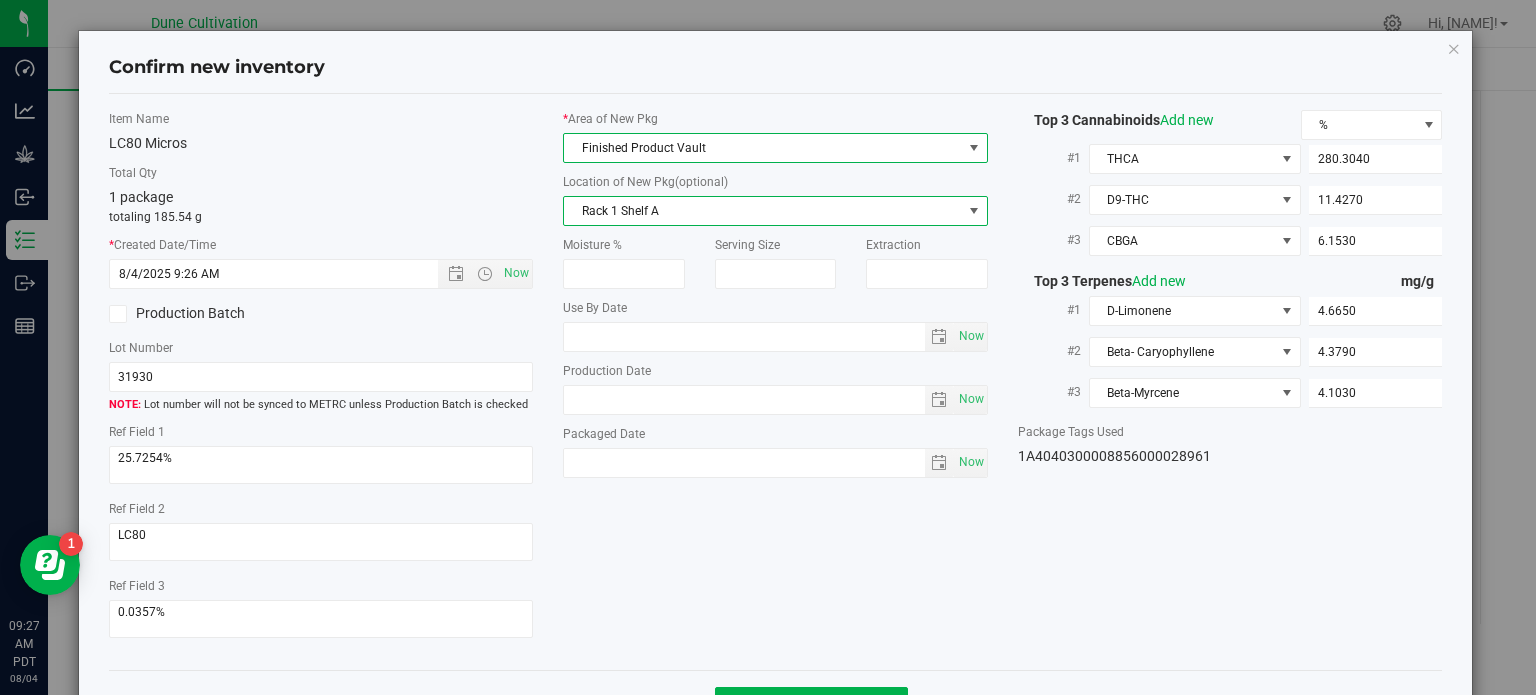 click on "Rack 1 Shelf A" at bounding box center [763, 211] 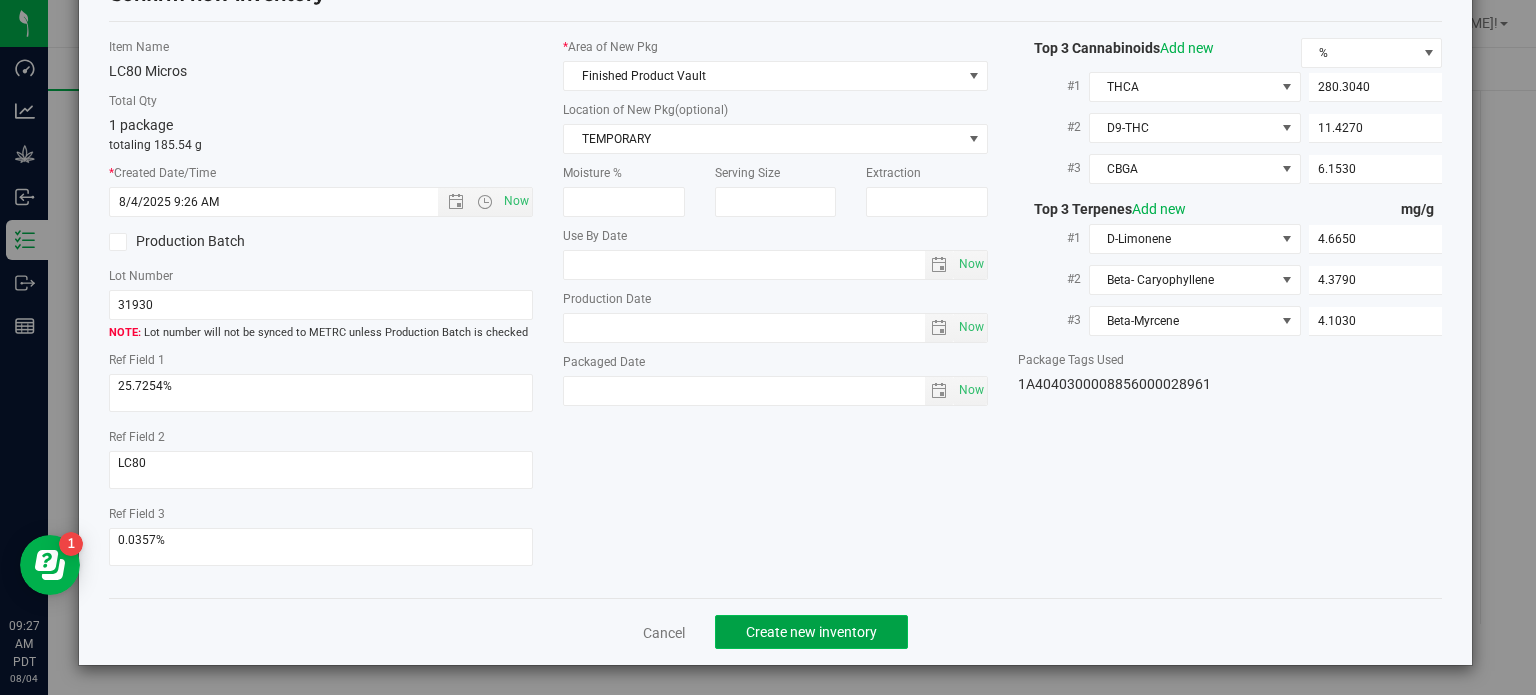 click on "Create new inventory" 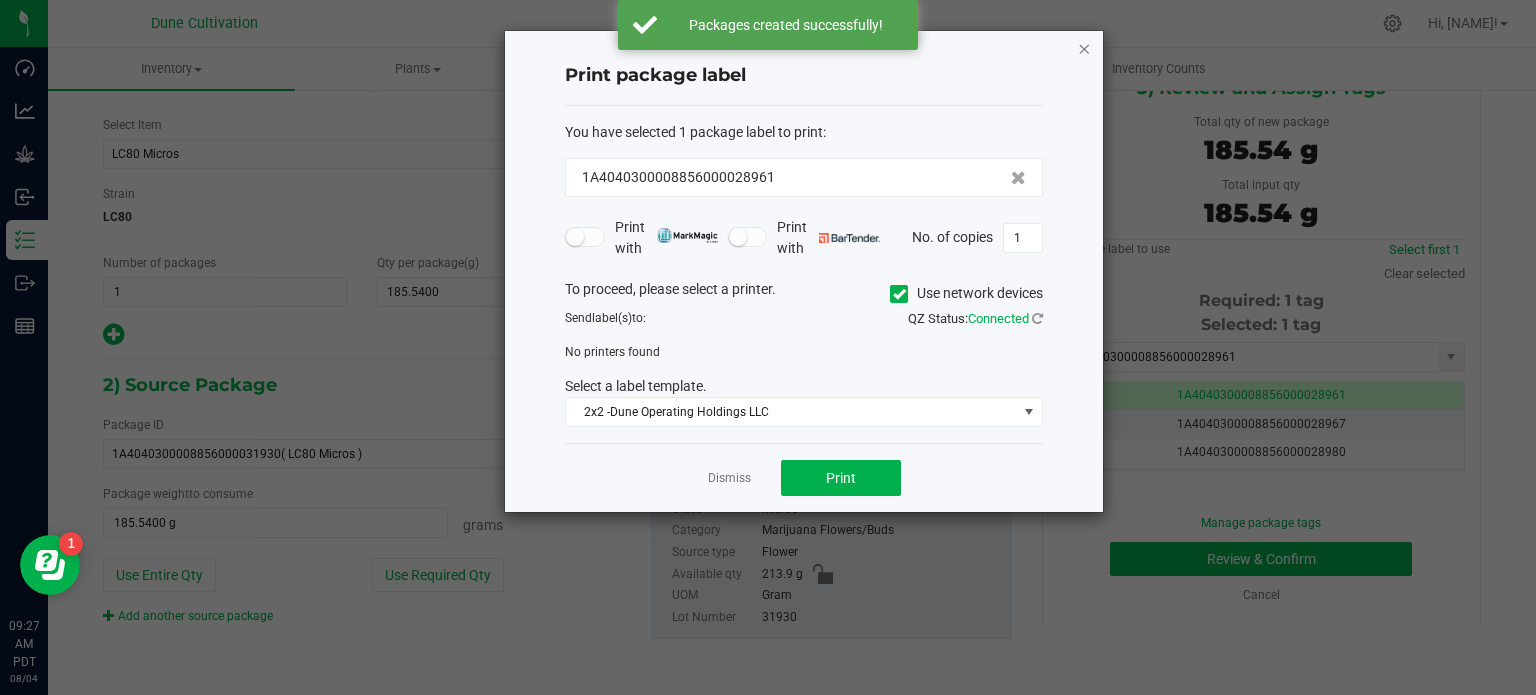 click 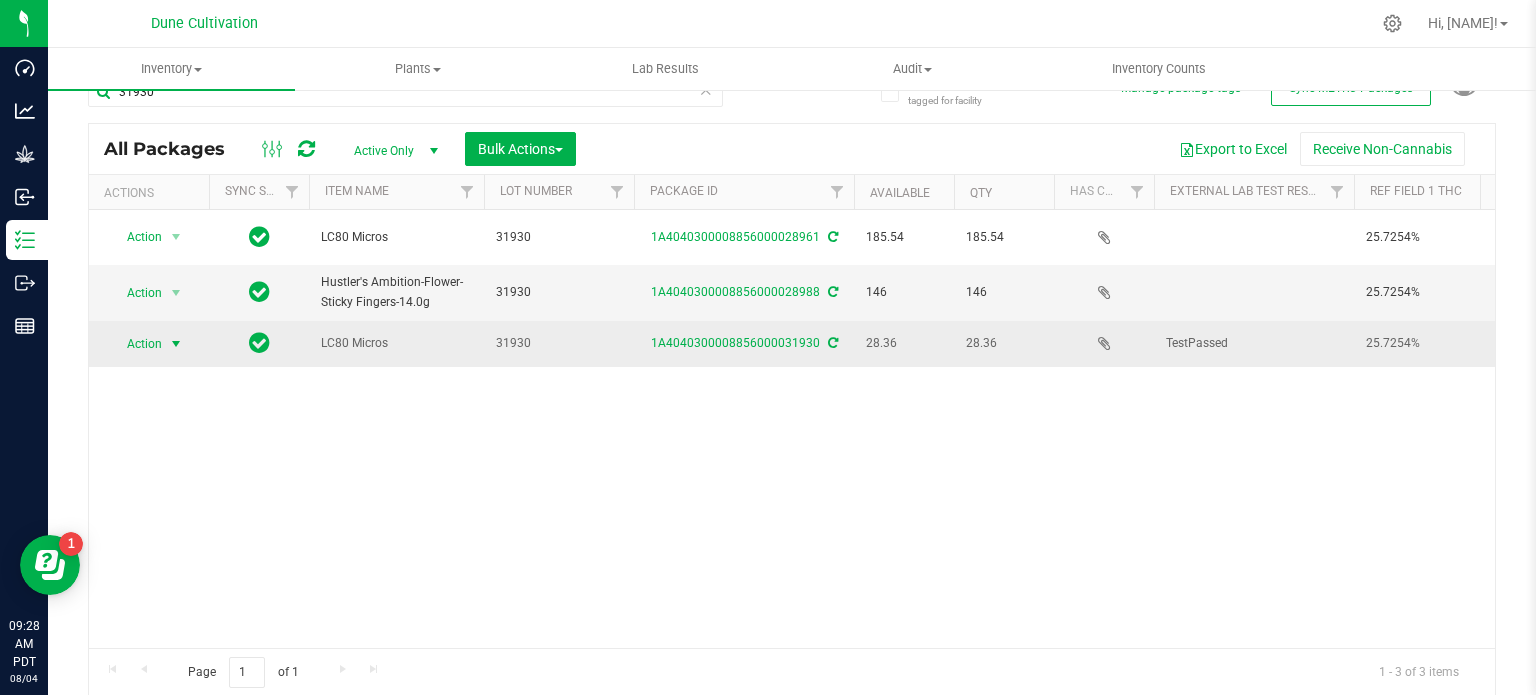 click at bounding box center [176, 344] 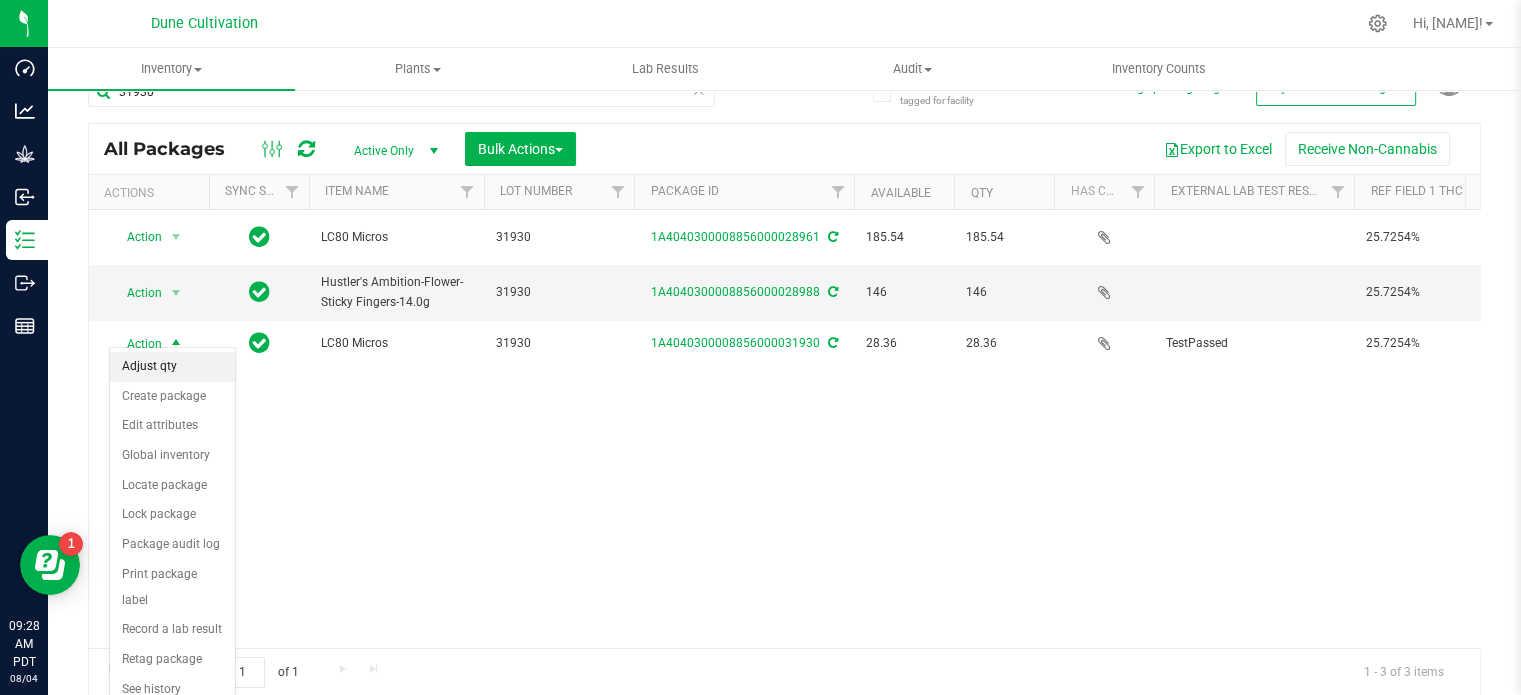 click on "Adjust qty" at bounding box center (172, 367) 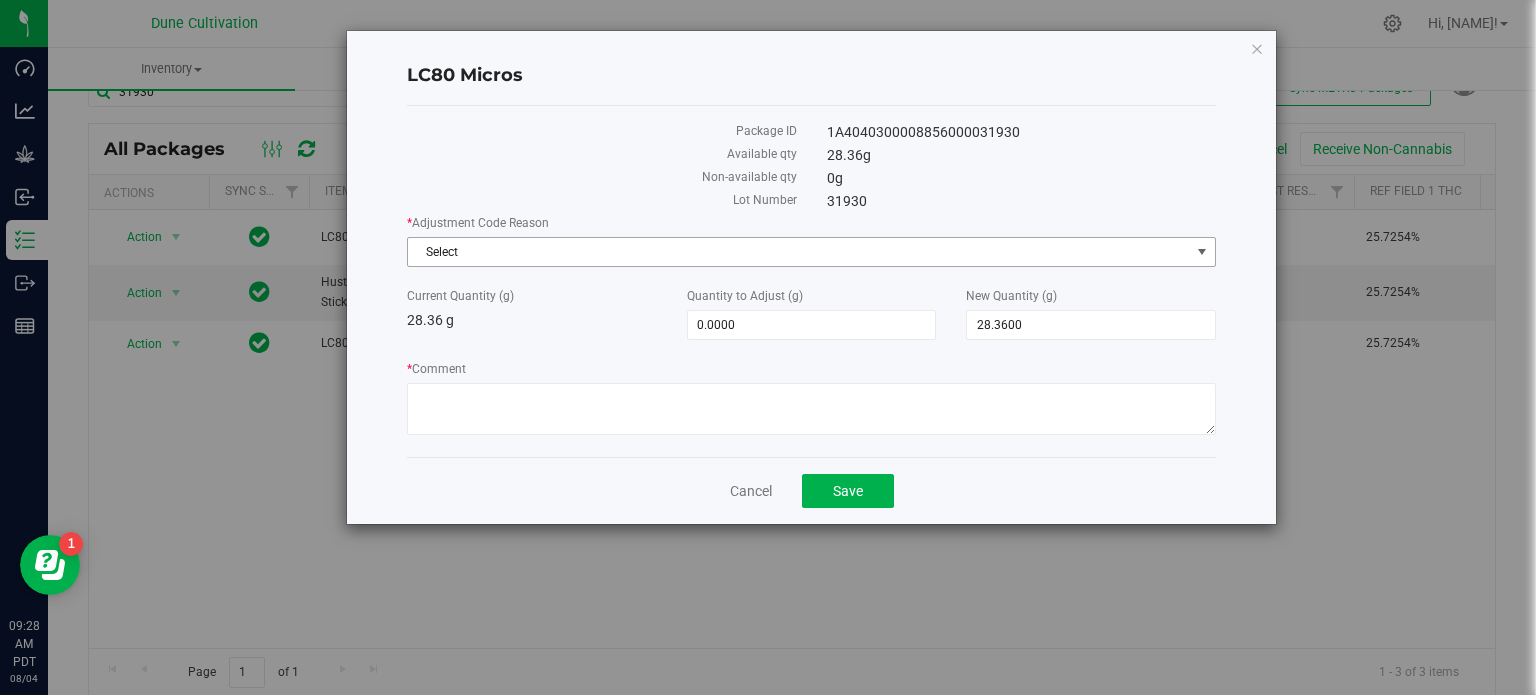 click on "Select" at bounding box center [799, 252] 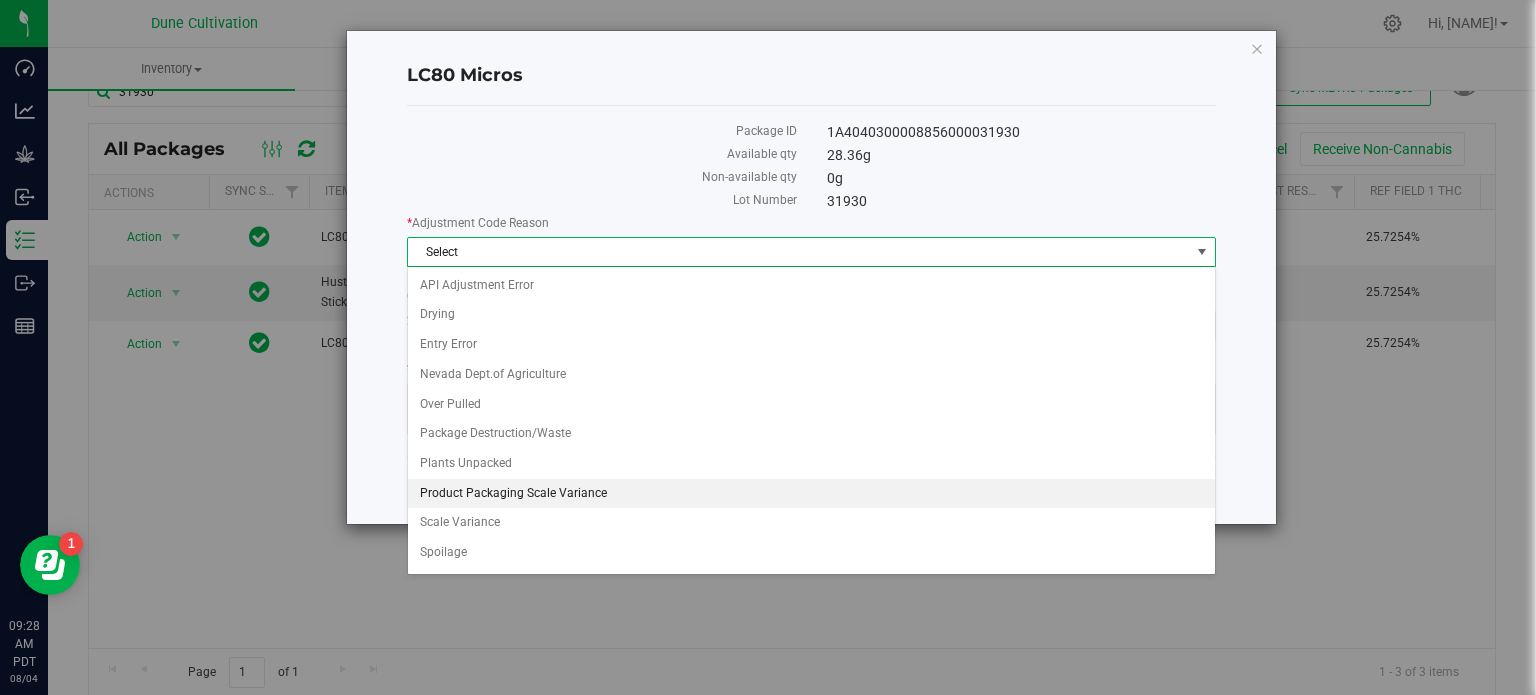 click on "Product Packaging Scale Variance" at bounding box center (811, 494) 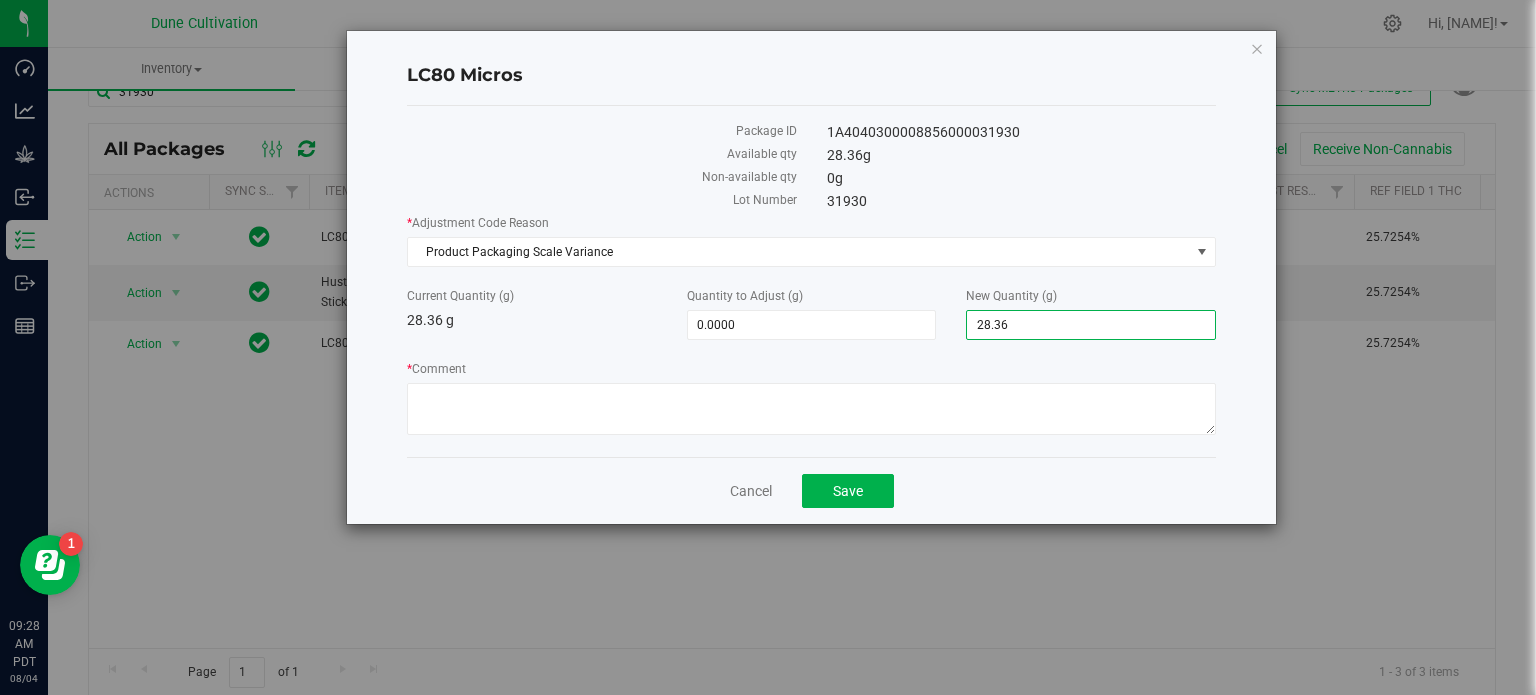click on "28.3600 28.36" at bounding box center (1091, 325) 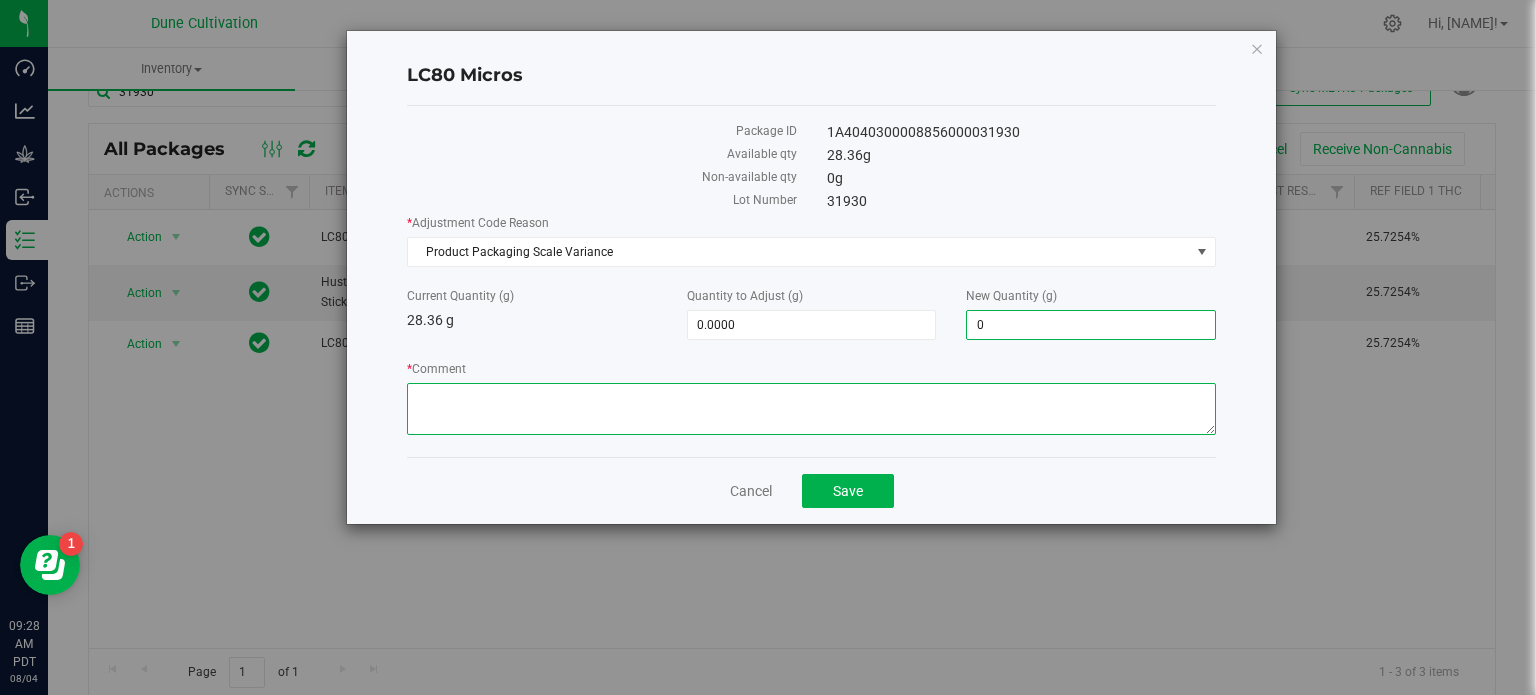 type on "-28.3600" 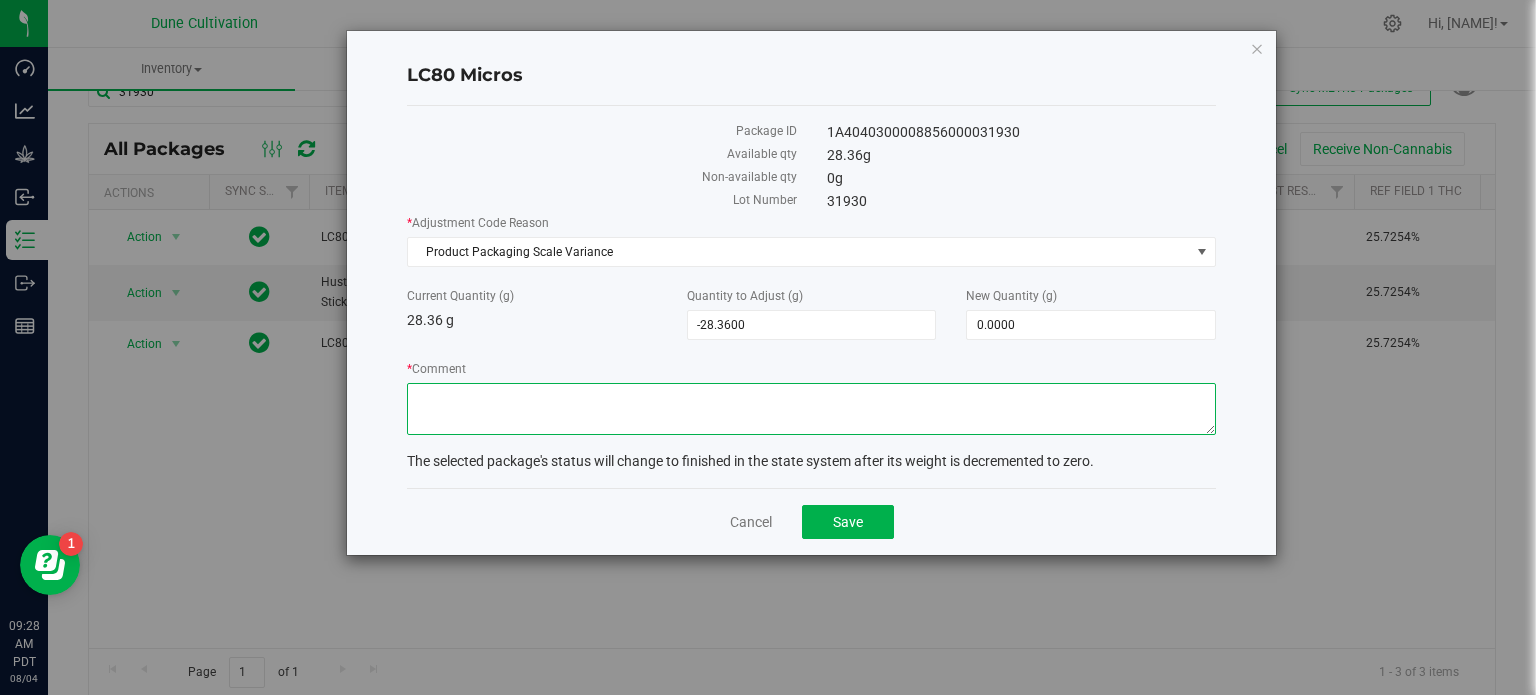 click on "*
Comment" at bounding box center [811, 409] 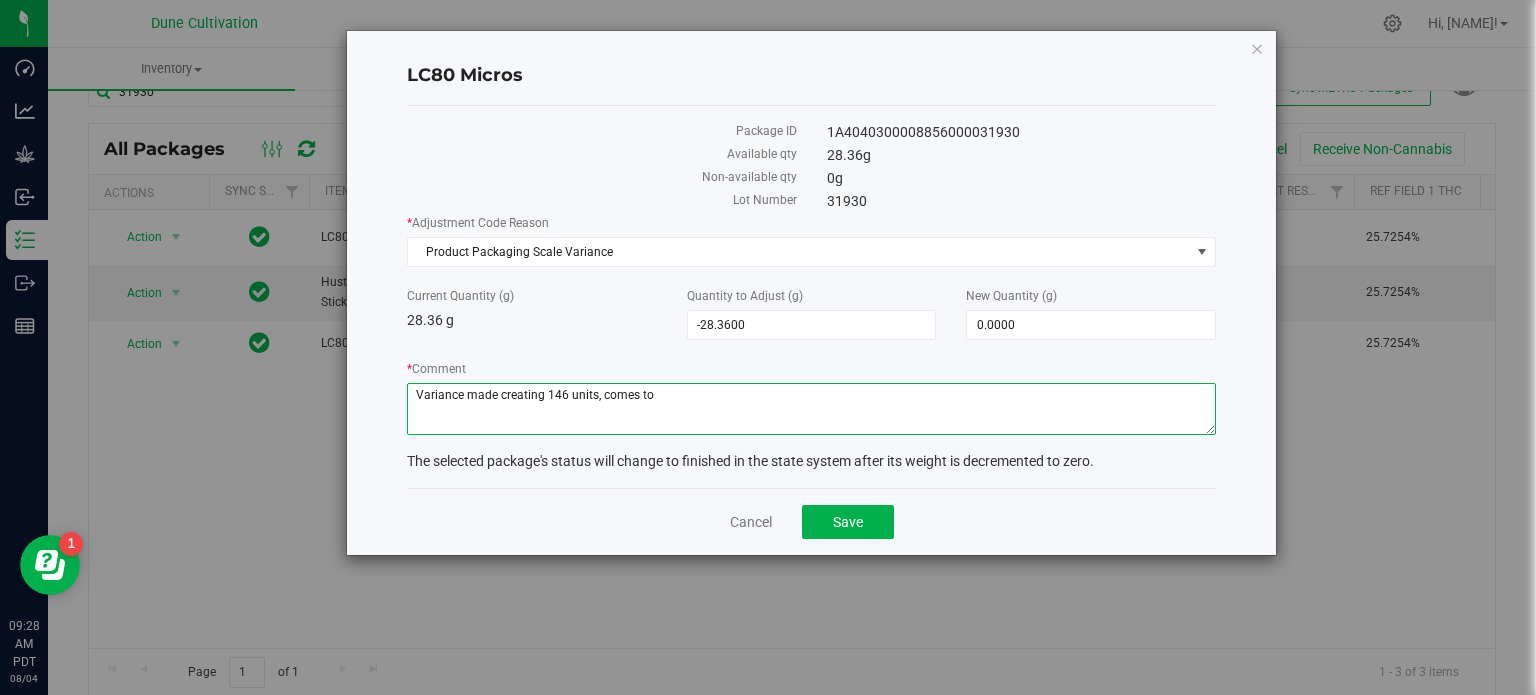 click on "*
Comment" at bounding box center (811, 409) 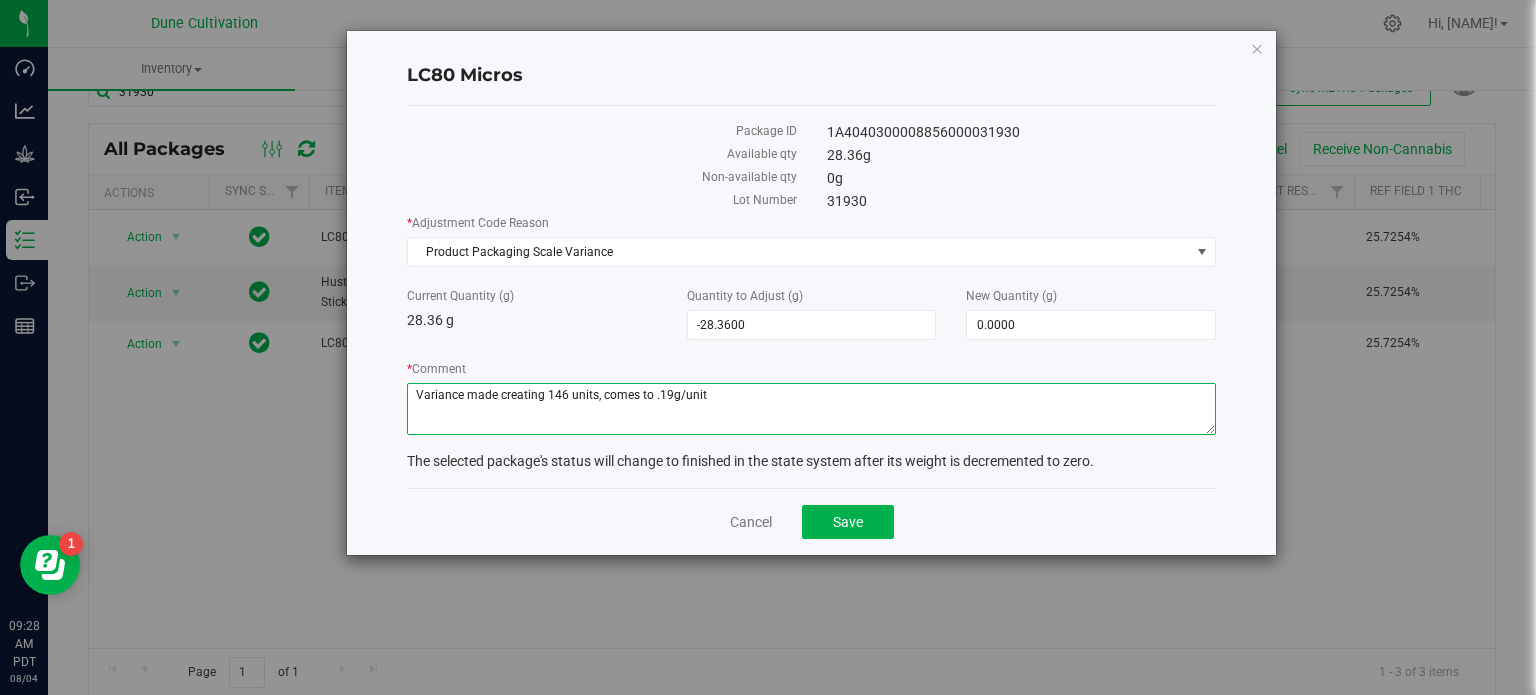 type on "Variance made creating 146 units, comes to .19g/unit" 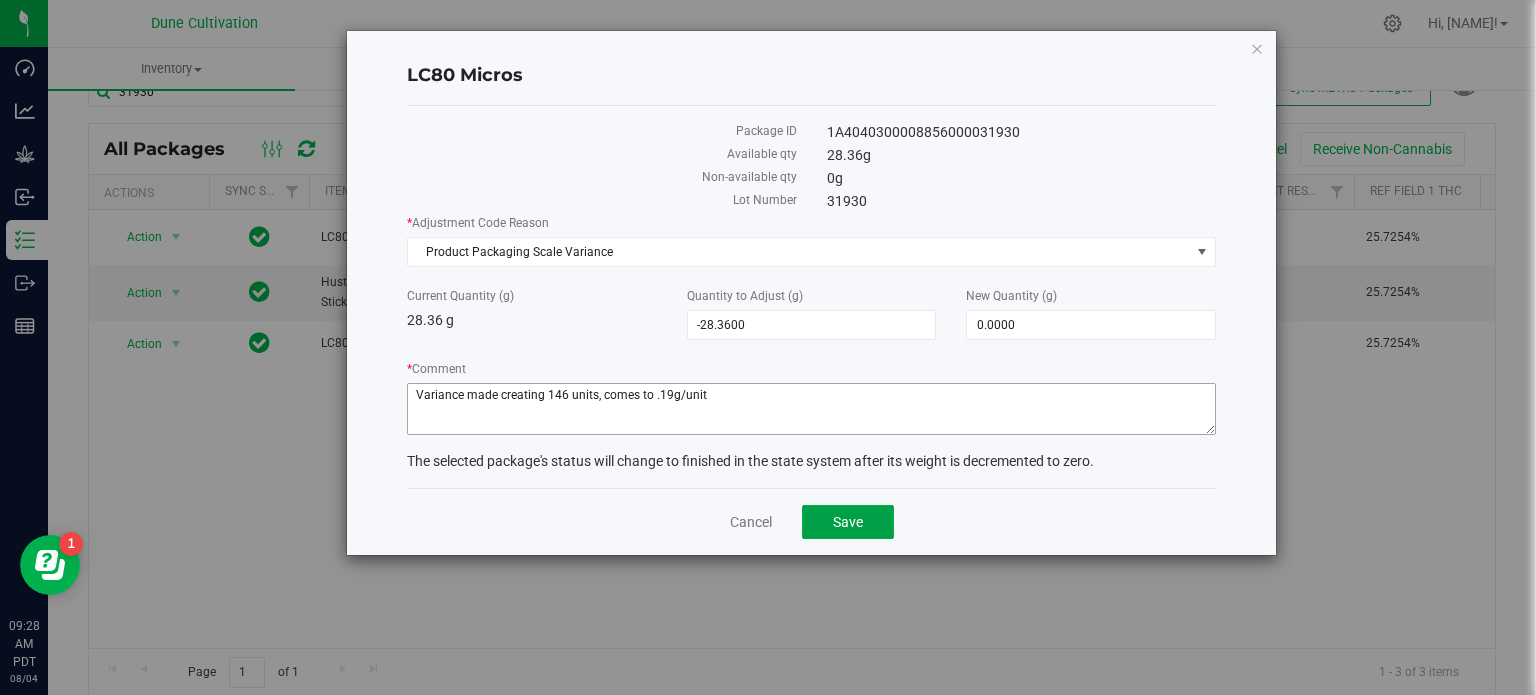 type 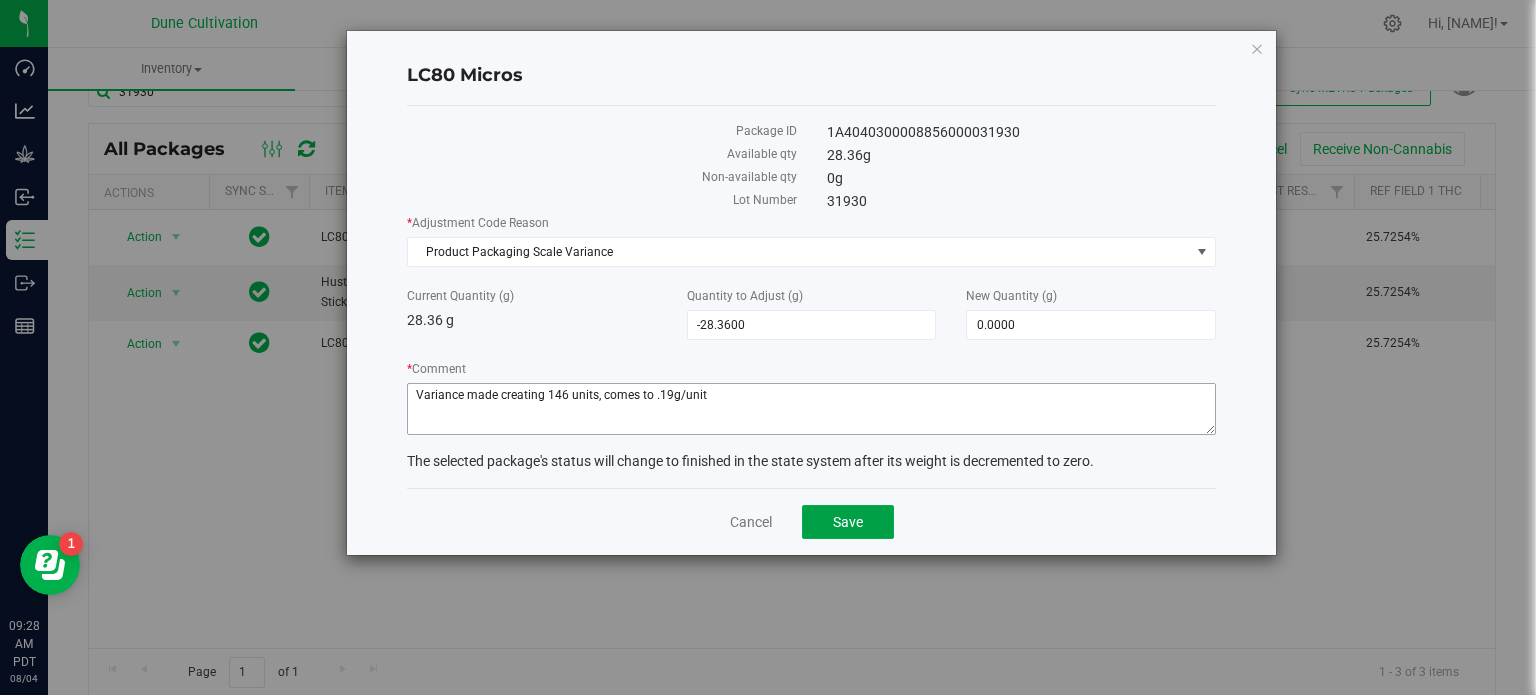 click on "Save" 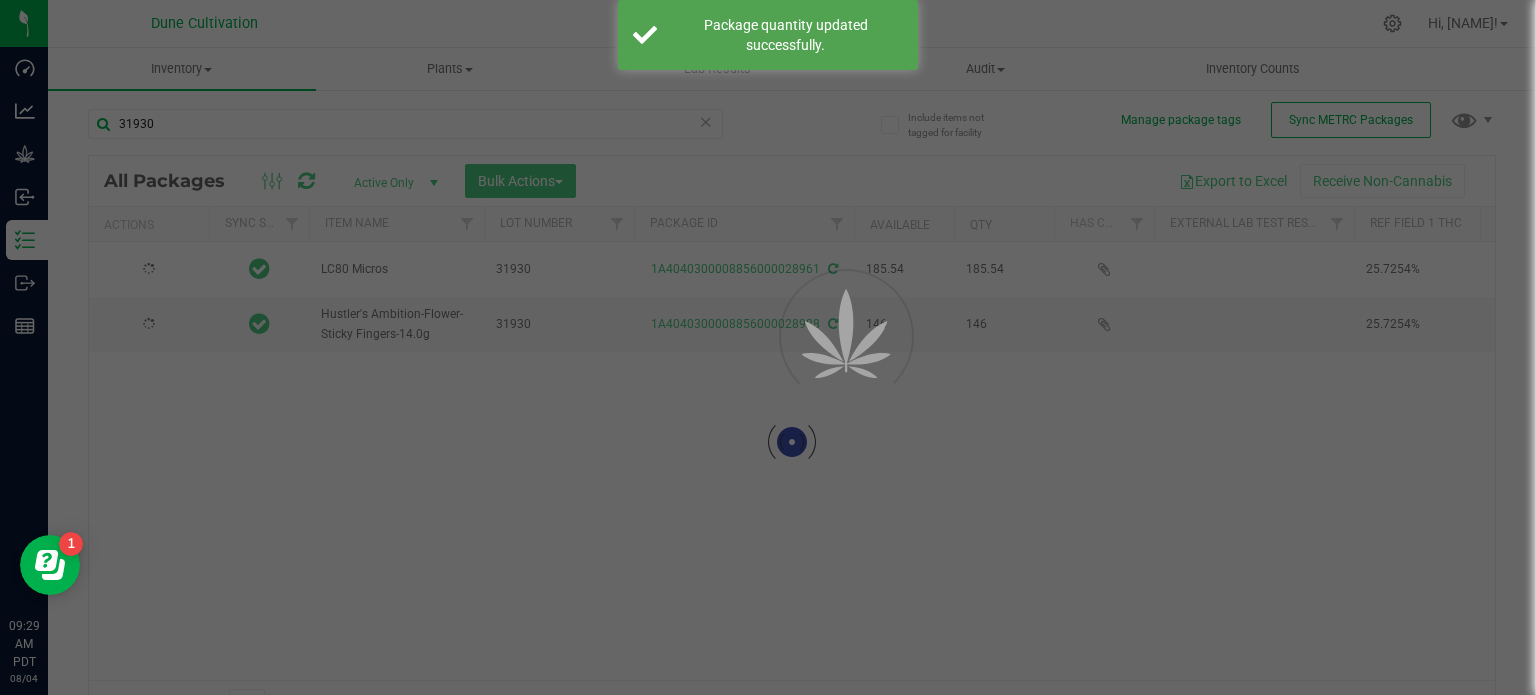scroll, scrollTop: 35, scrollLeft: 0, axis: vertical 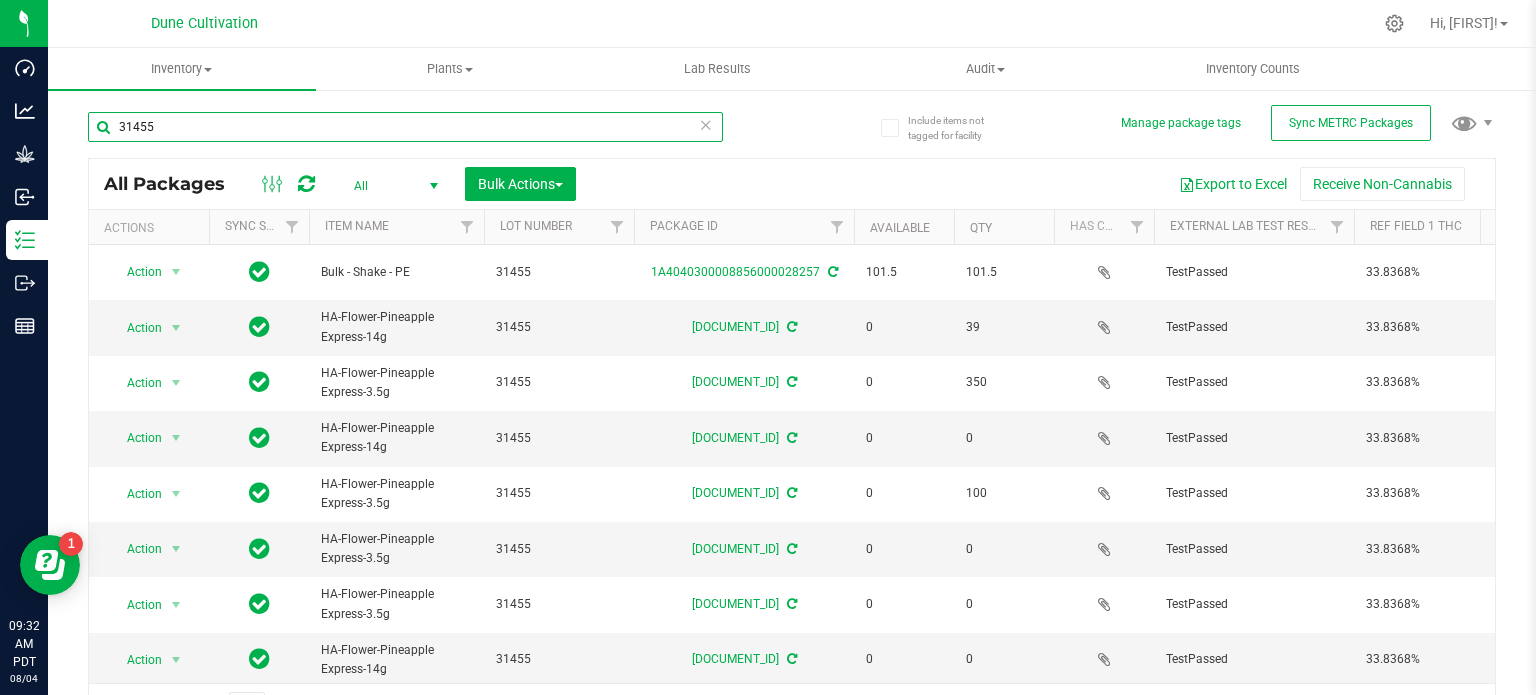 click on "31455" at bounding box center (405, 127) 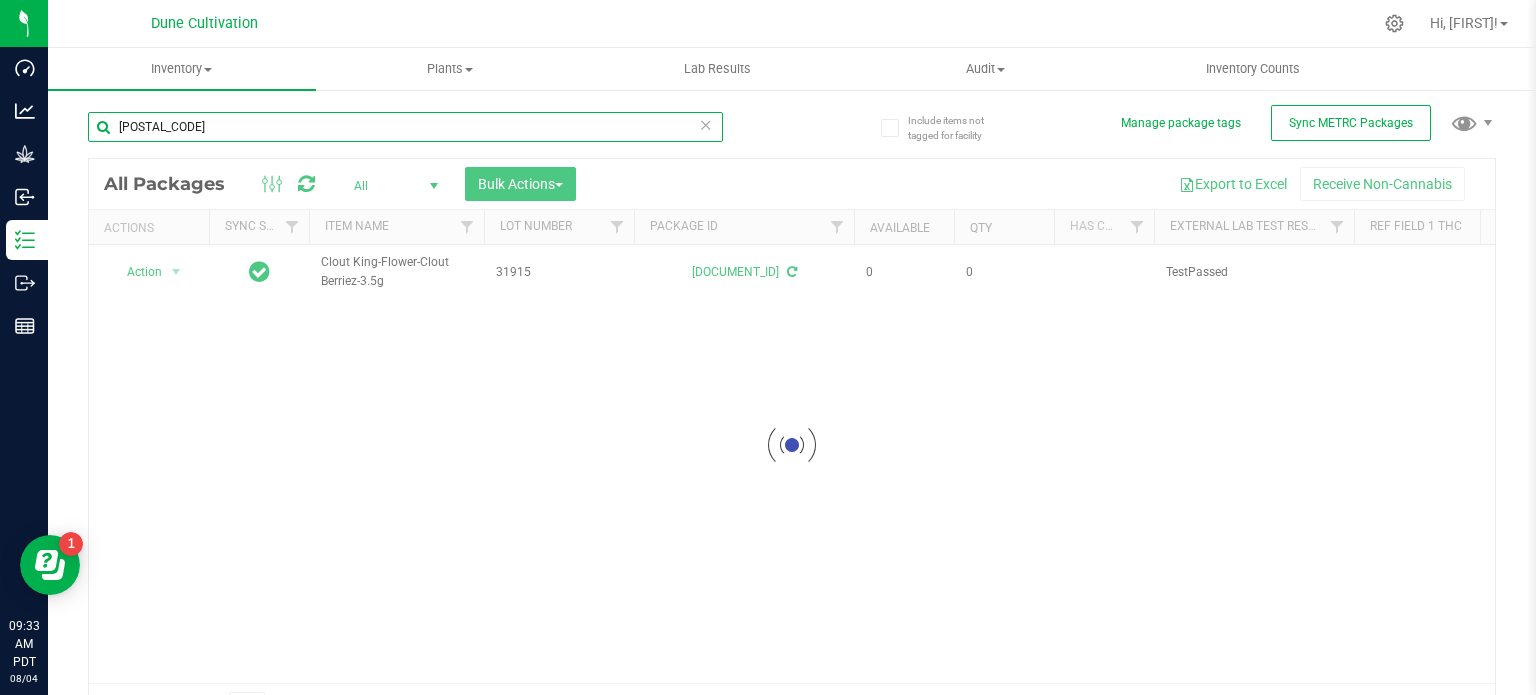 click on "28962" at bounding box center (405, 127) 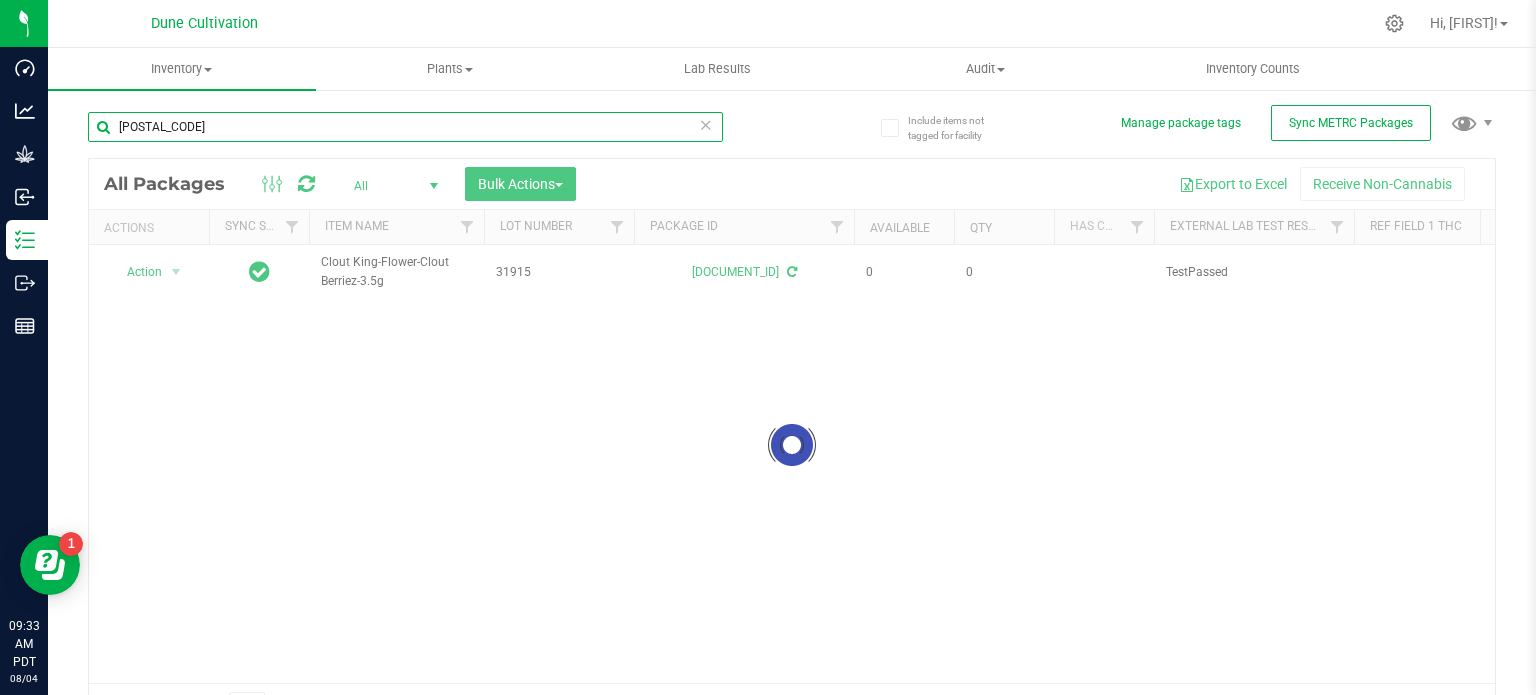 click on "28962" at bounding box center (405, 127) 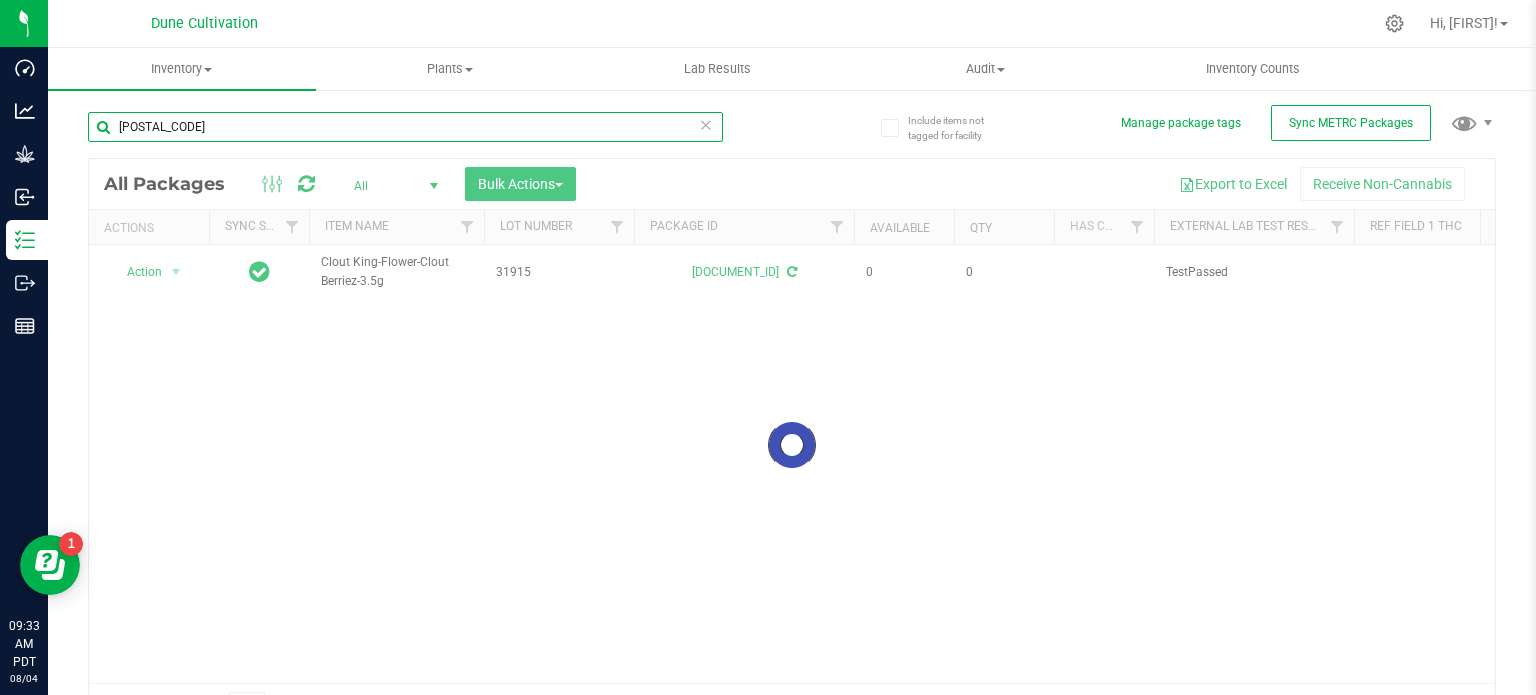click on "28962" at bounding box center (405, 127) 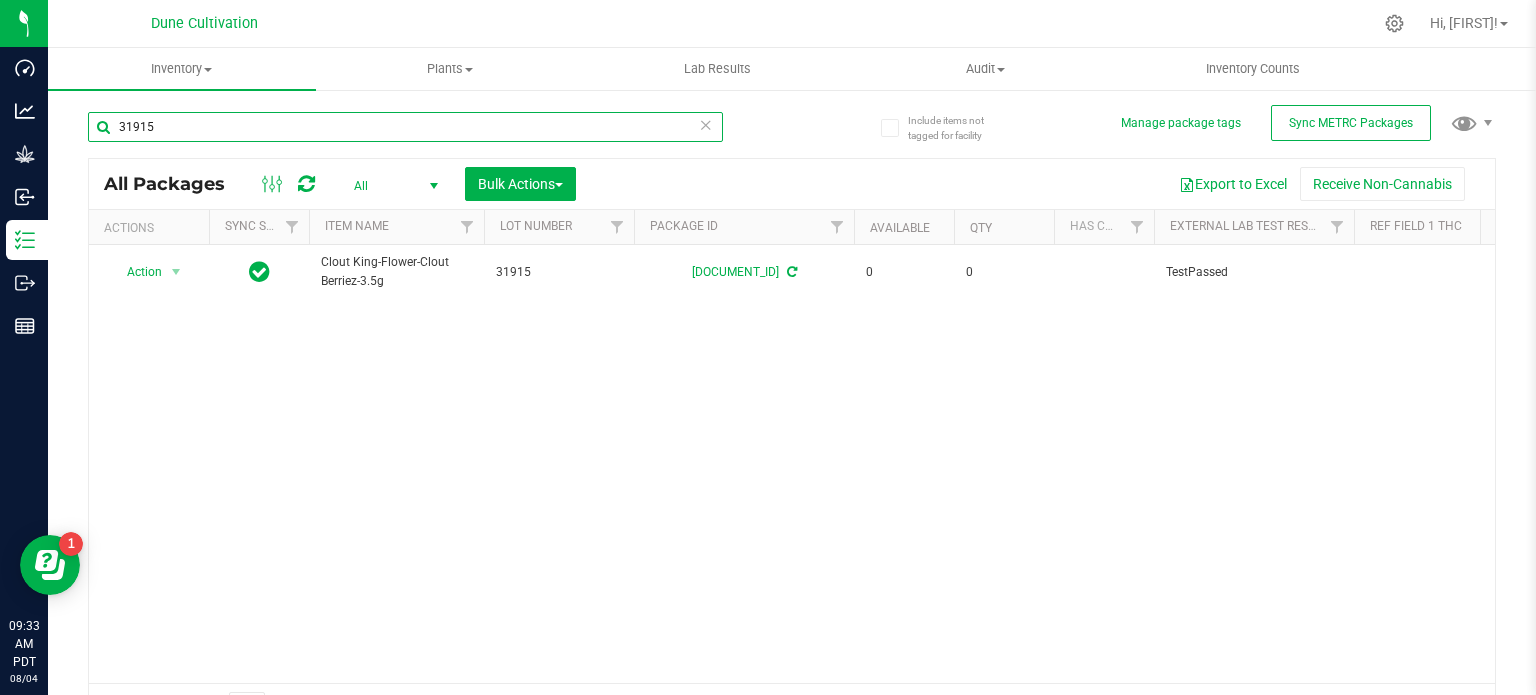 type on "31915" 